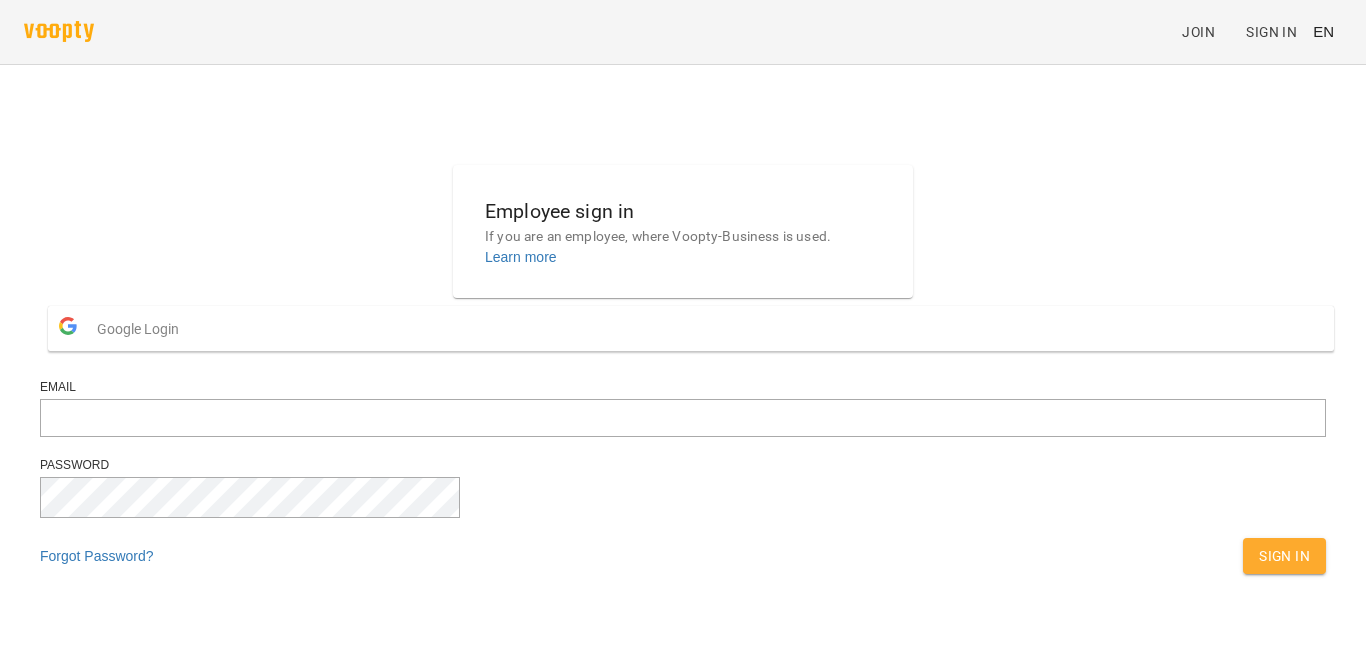 scroll, scrollTop: 0, scrollLeft: 0, axis: both 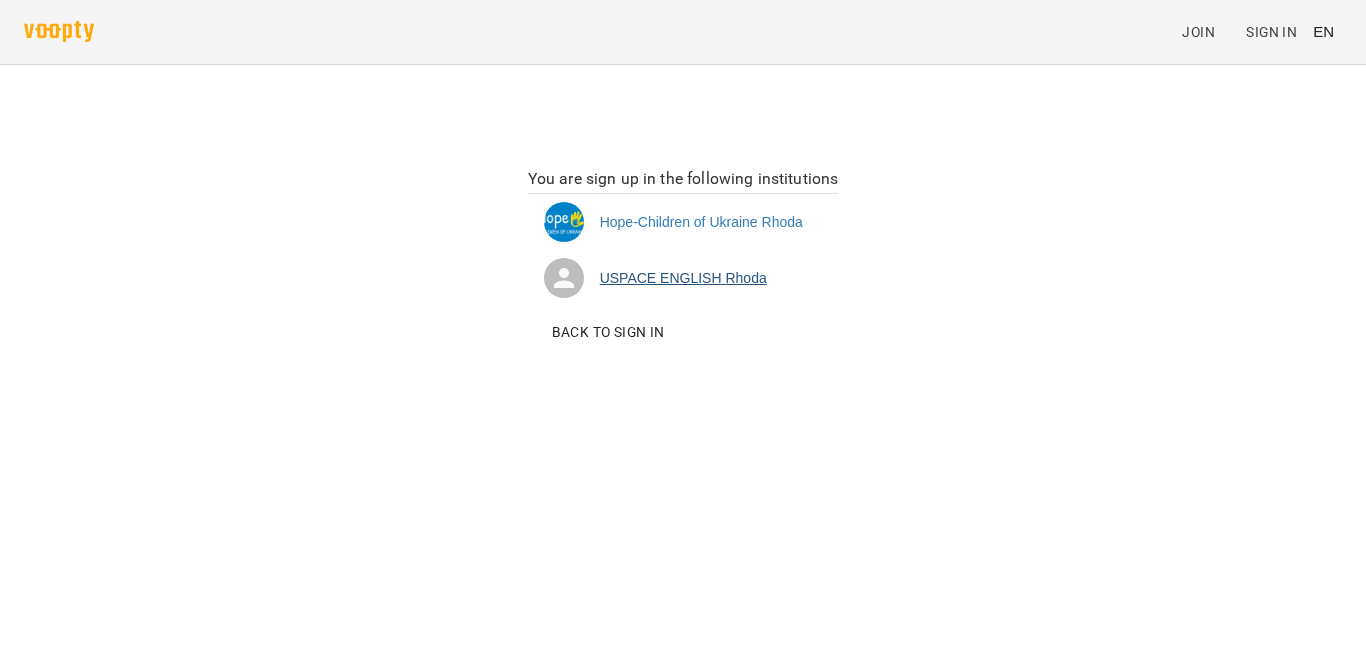 click on "USPACE ENGLISH   [LAST]" at bounding box center [683, 278] 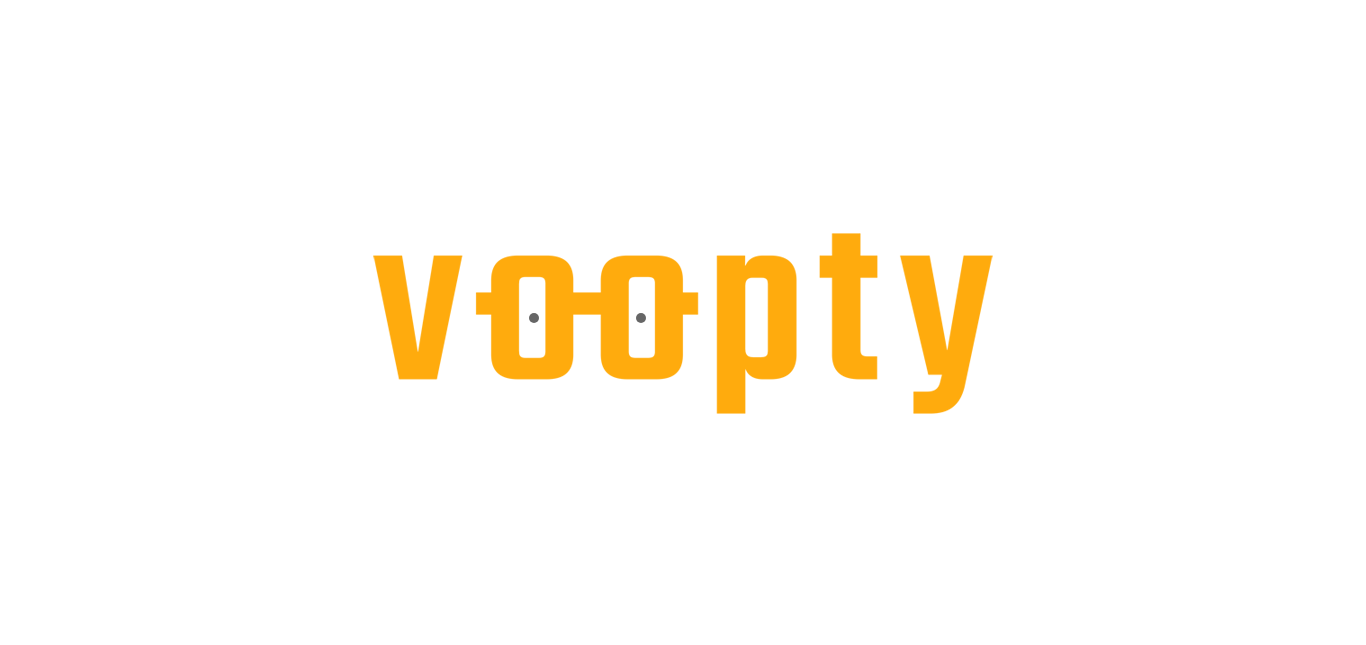 scroll, scrollTop: 0, scrollLeft: 0, axis: both 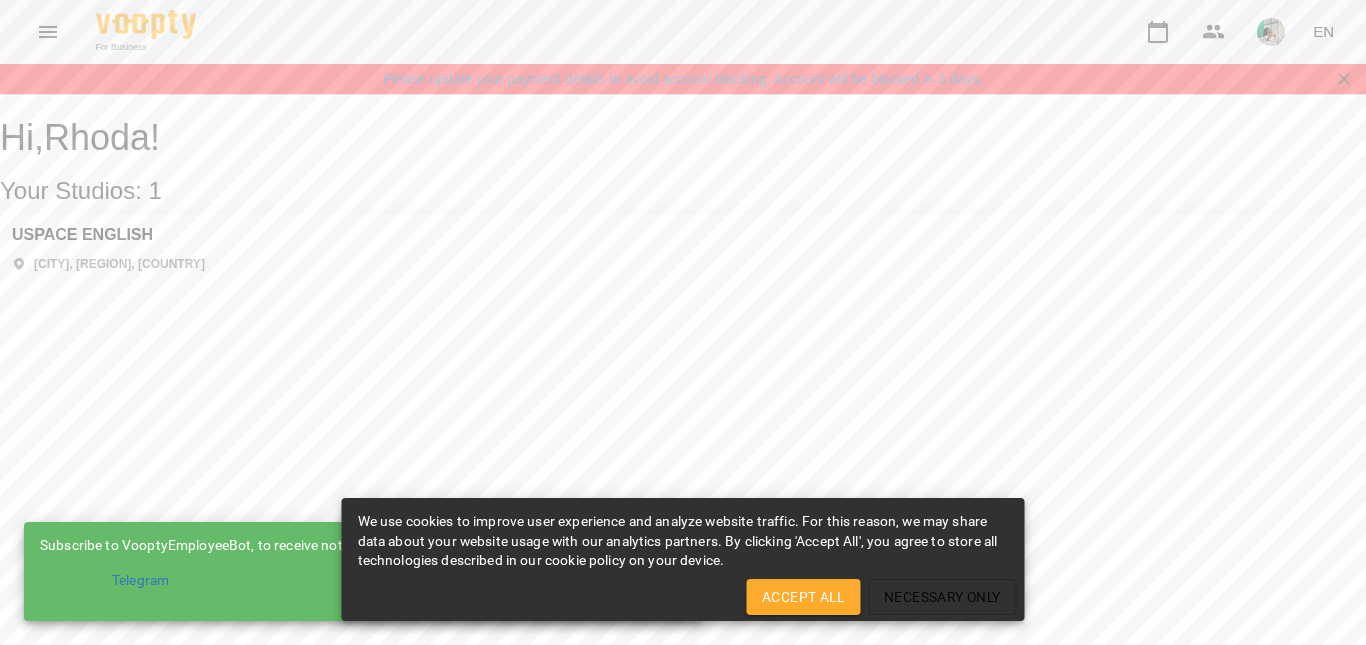 click on "Accept All" at bounding box center (803, 597) 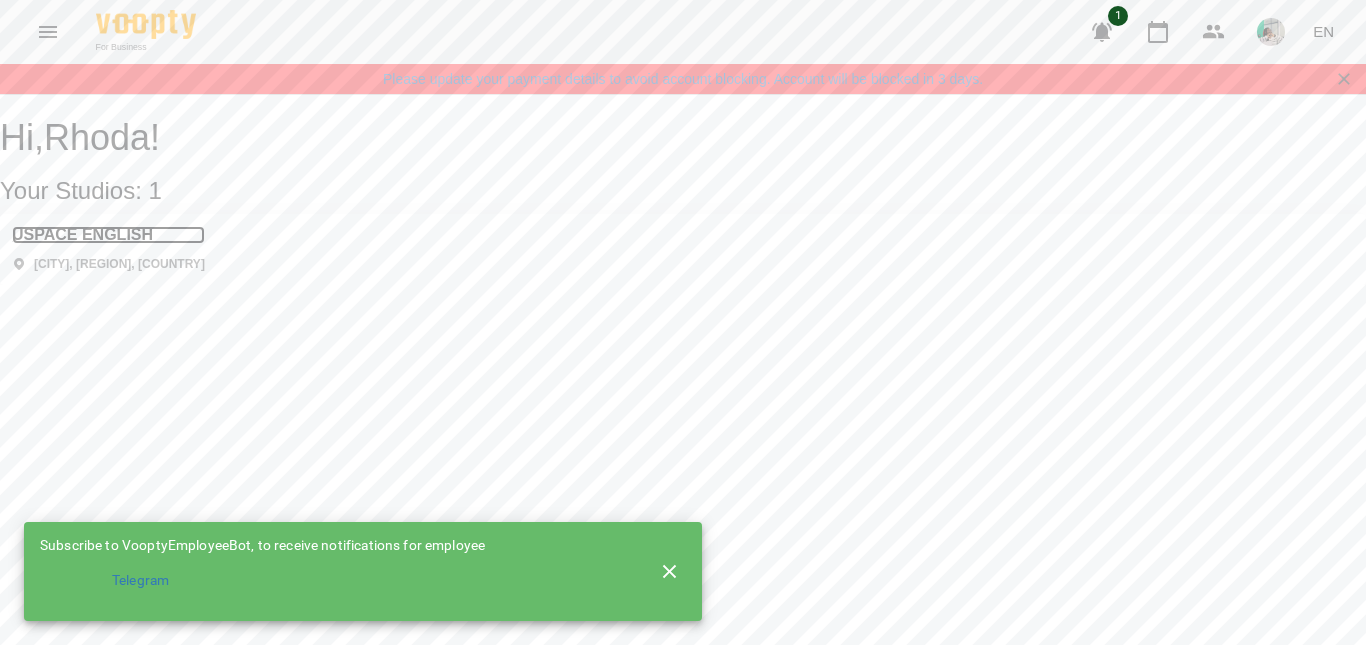 click on "USPACE ENGLISH" at bounding box center (108, 235) 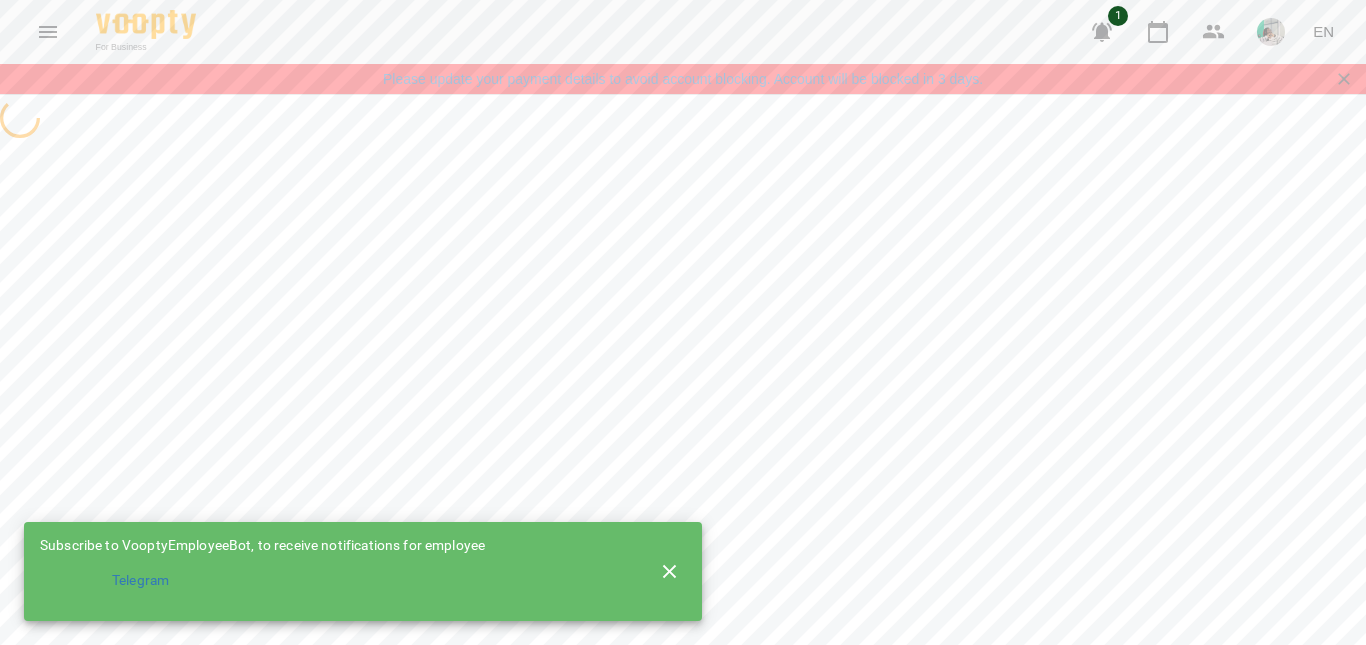 click 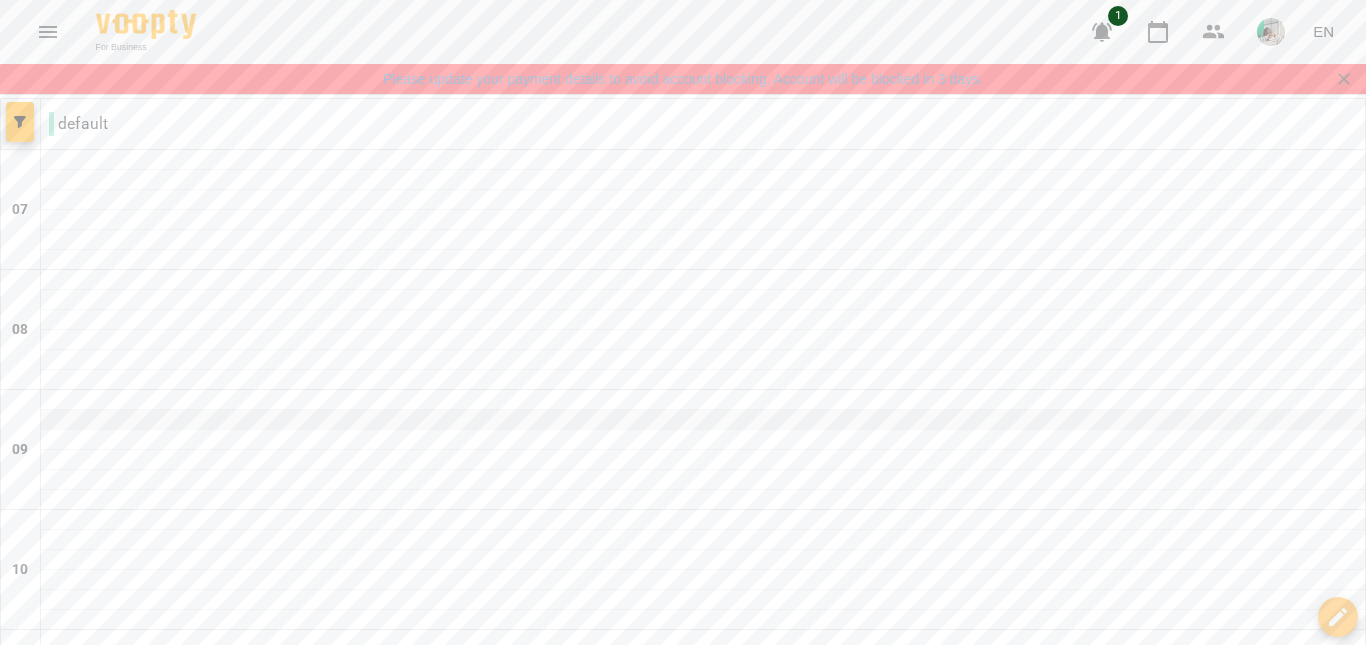 scroll, scrollTop: 860, scrollLeft: 0, axis: vertical 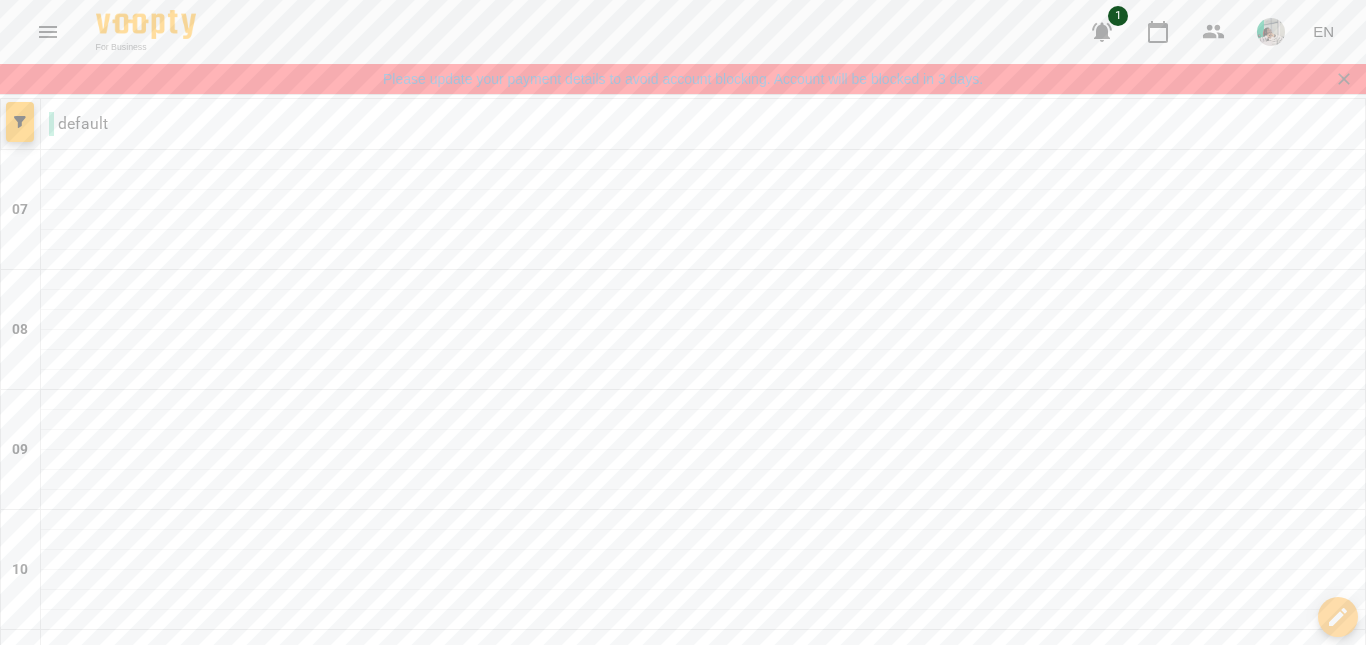 drag, startPoint x: 647, startPoint y: 328, endPoint x: 529, endPoint y: 291, distance: 123.66487 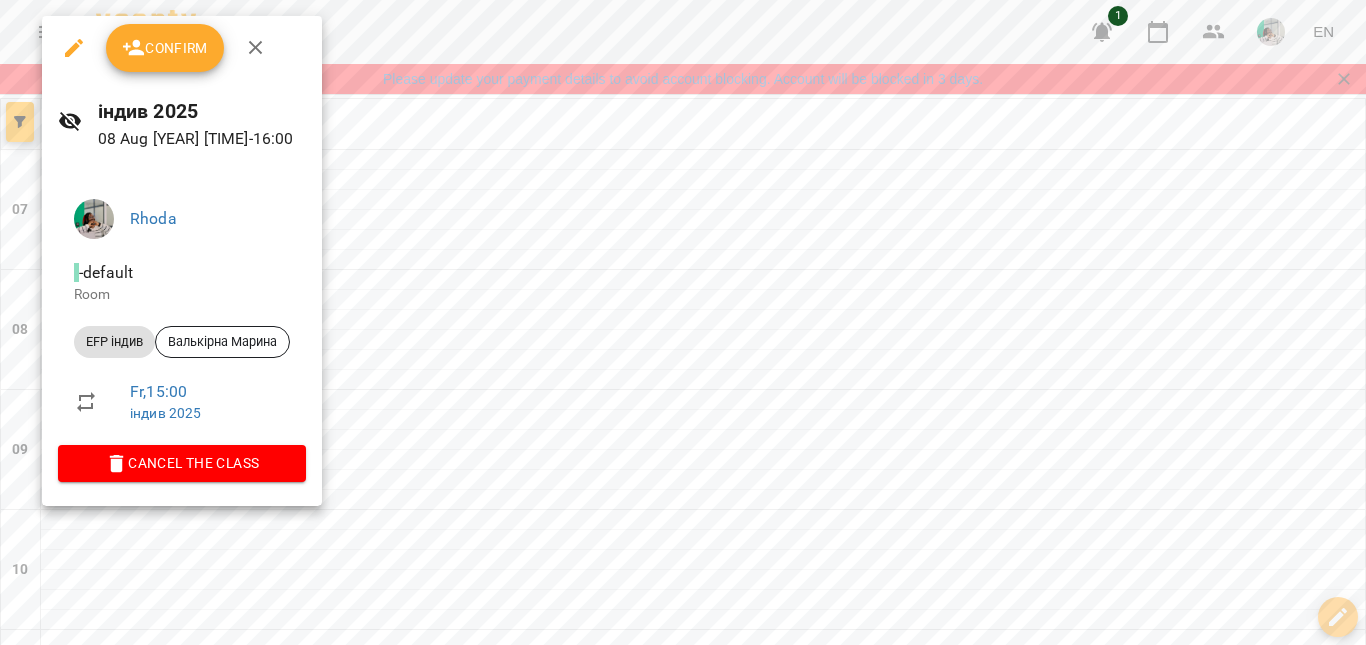 click 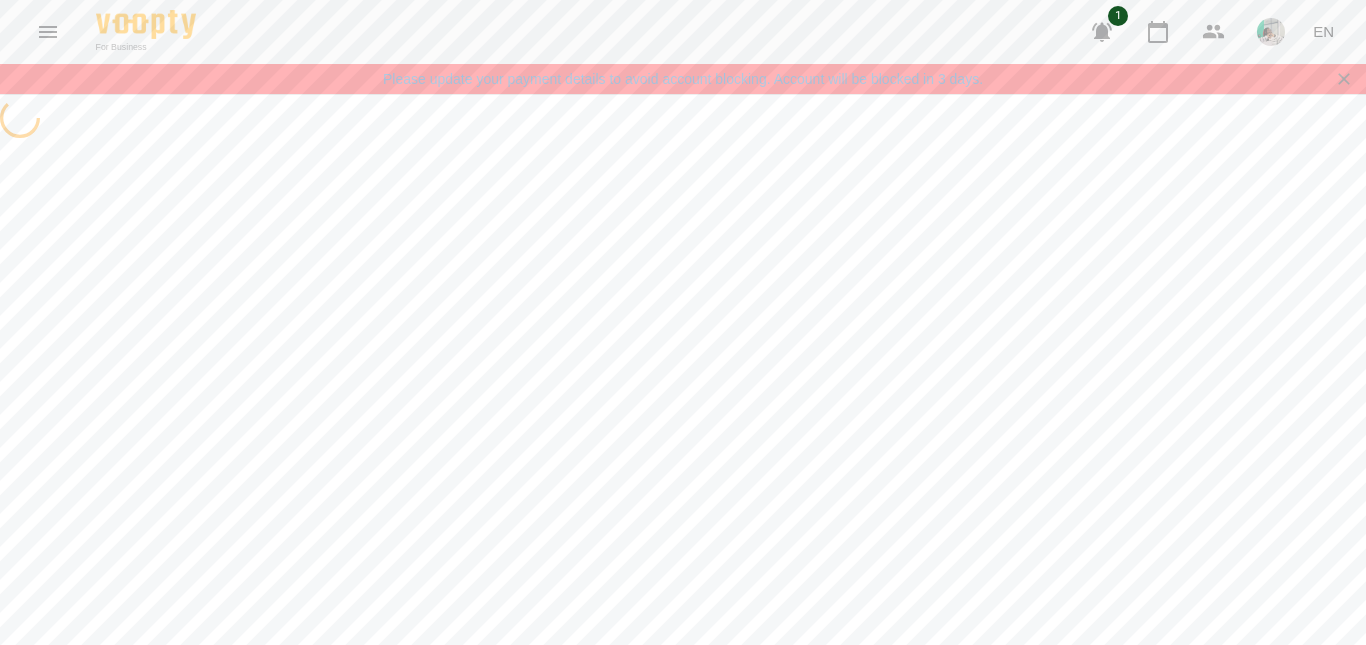 select on "*********" 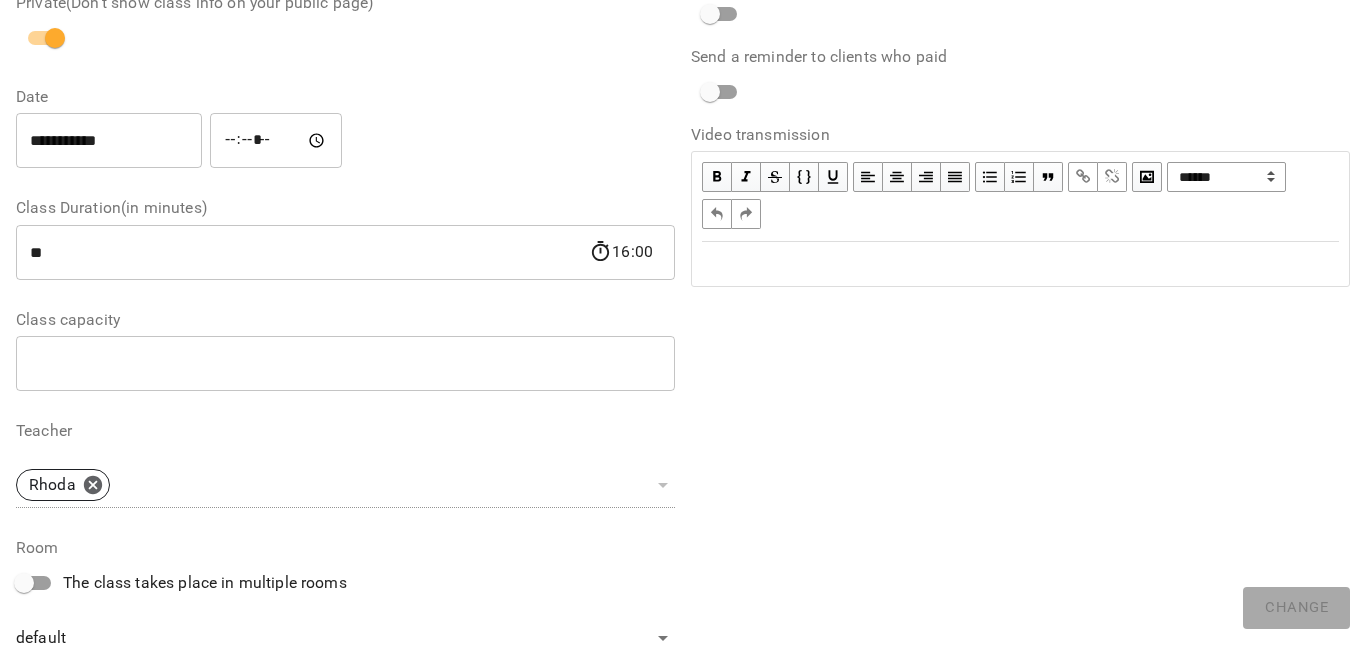 scroll, scrollTop: 0, scrollLeft: 0, axis: both 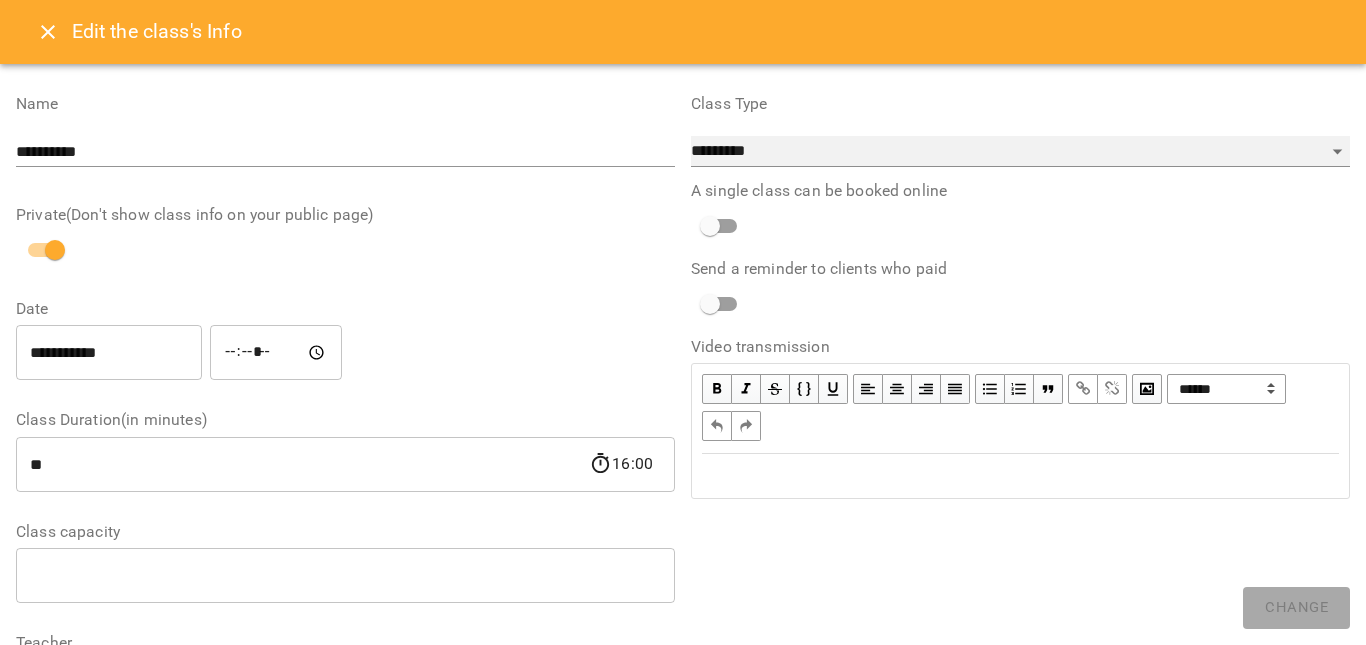 click on "**********" at bounding box center [1020, 152] 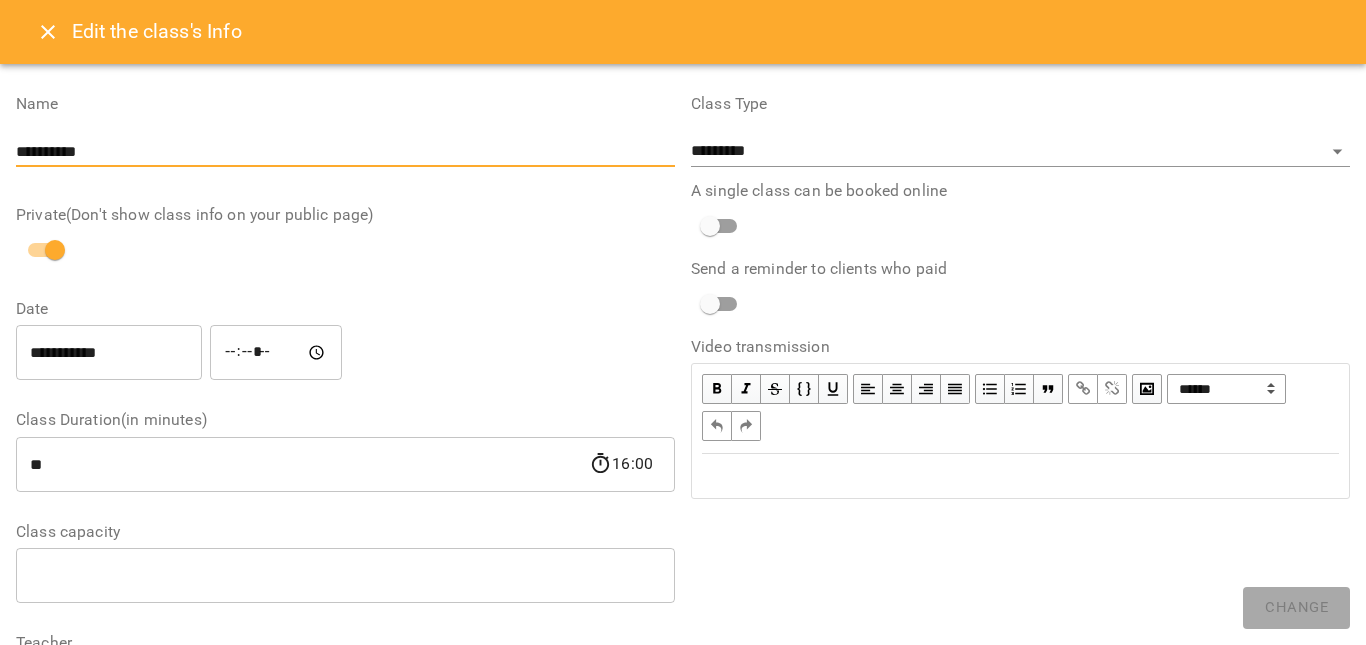 click on "**********" at bounding box center [345, 152] 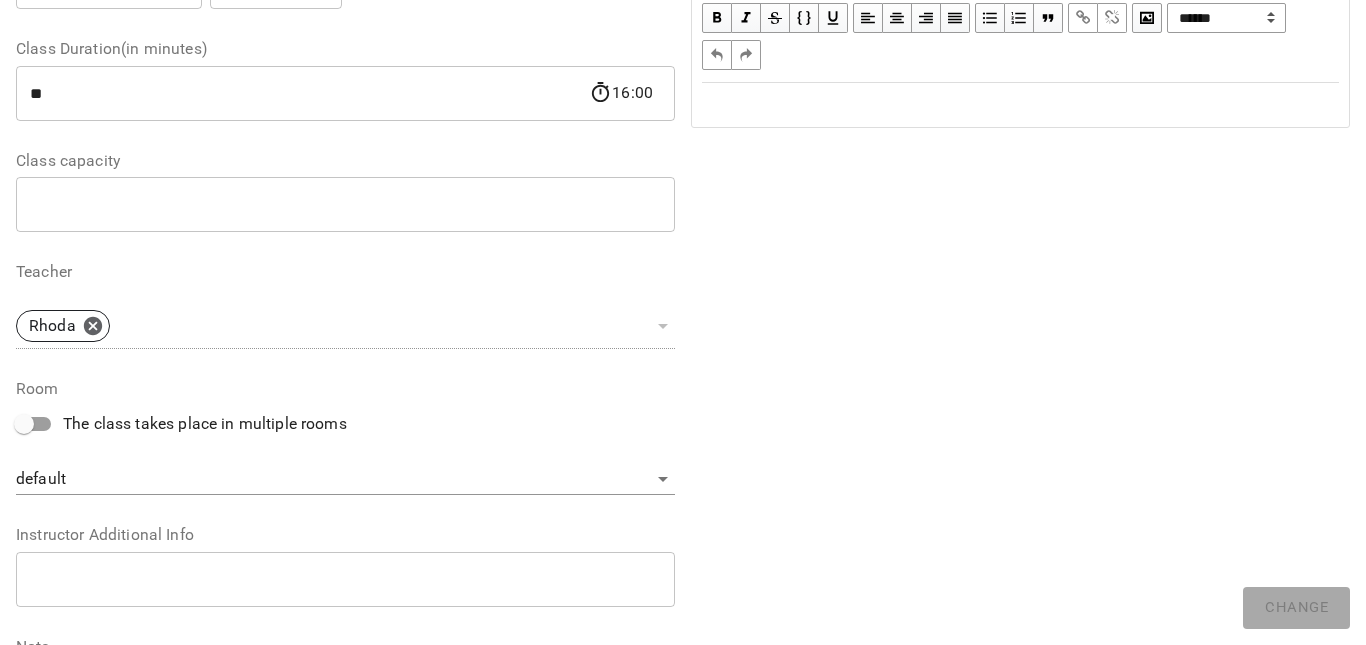 scroll, scrollTop: 597, scrollLeft: 0, axis: vertical 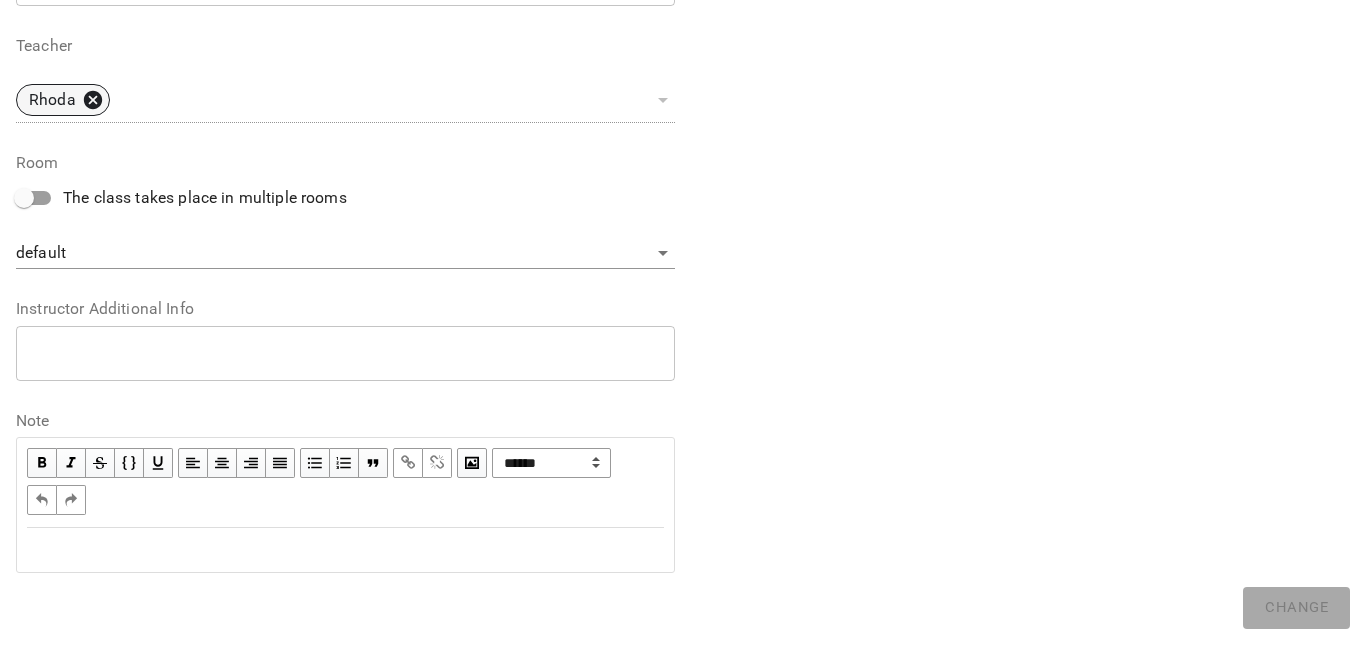 click 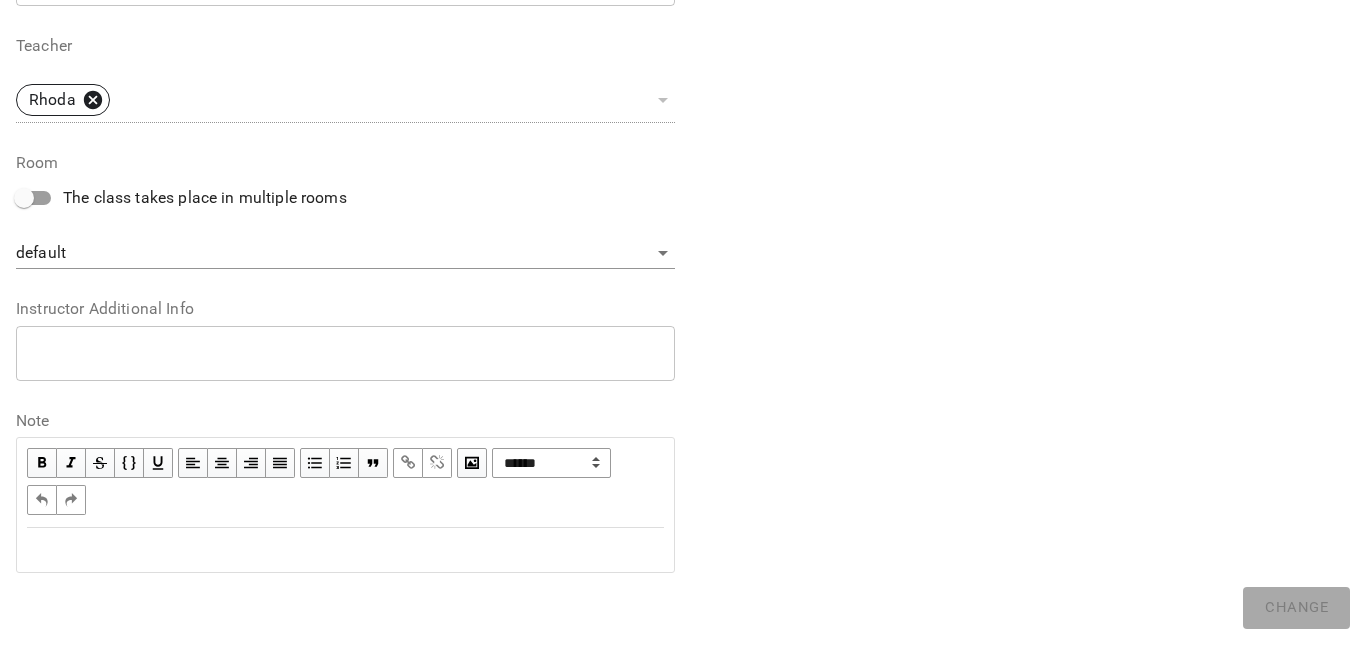 type 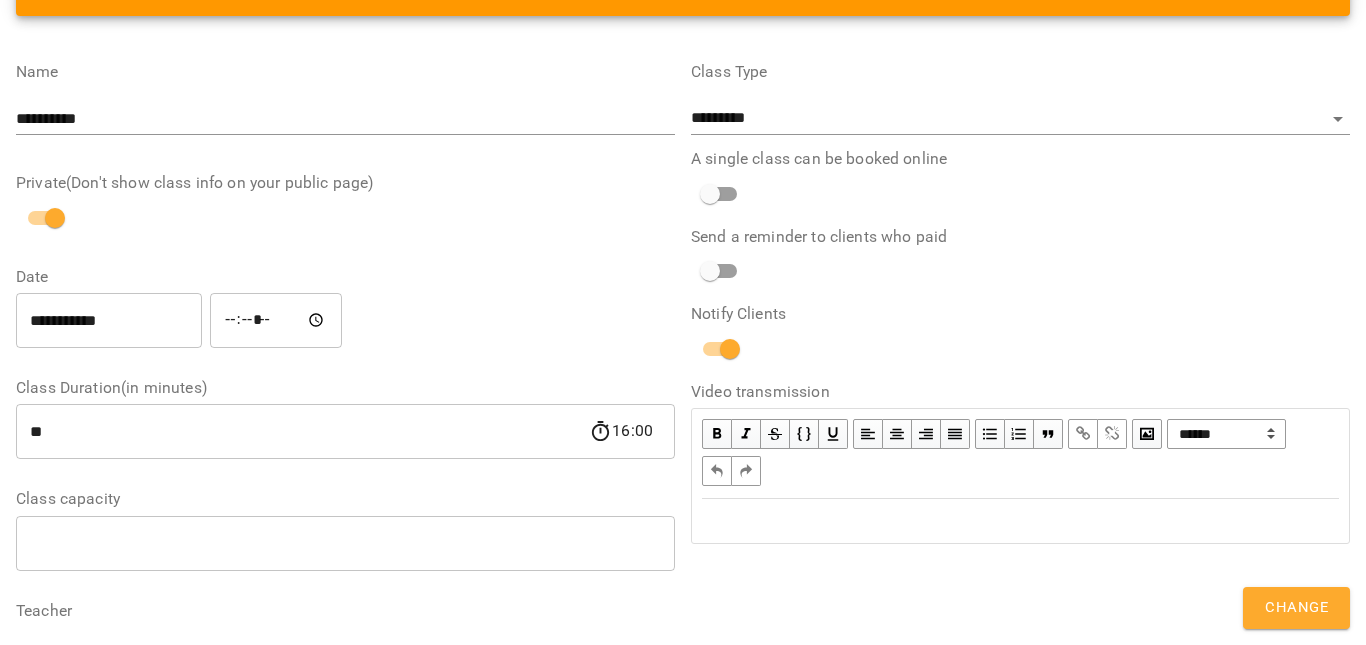 scroll, scrollTop: 0, scrollLeft: 0, axis: both 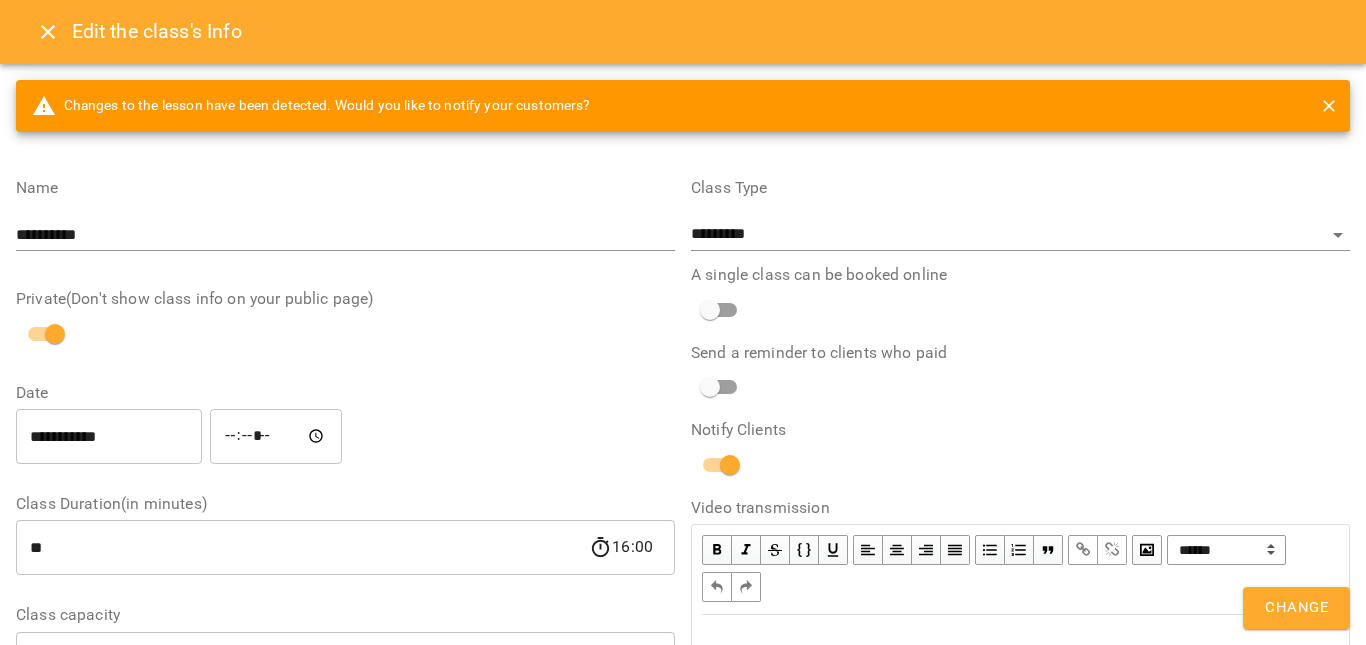 click 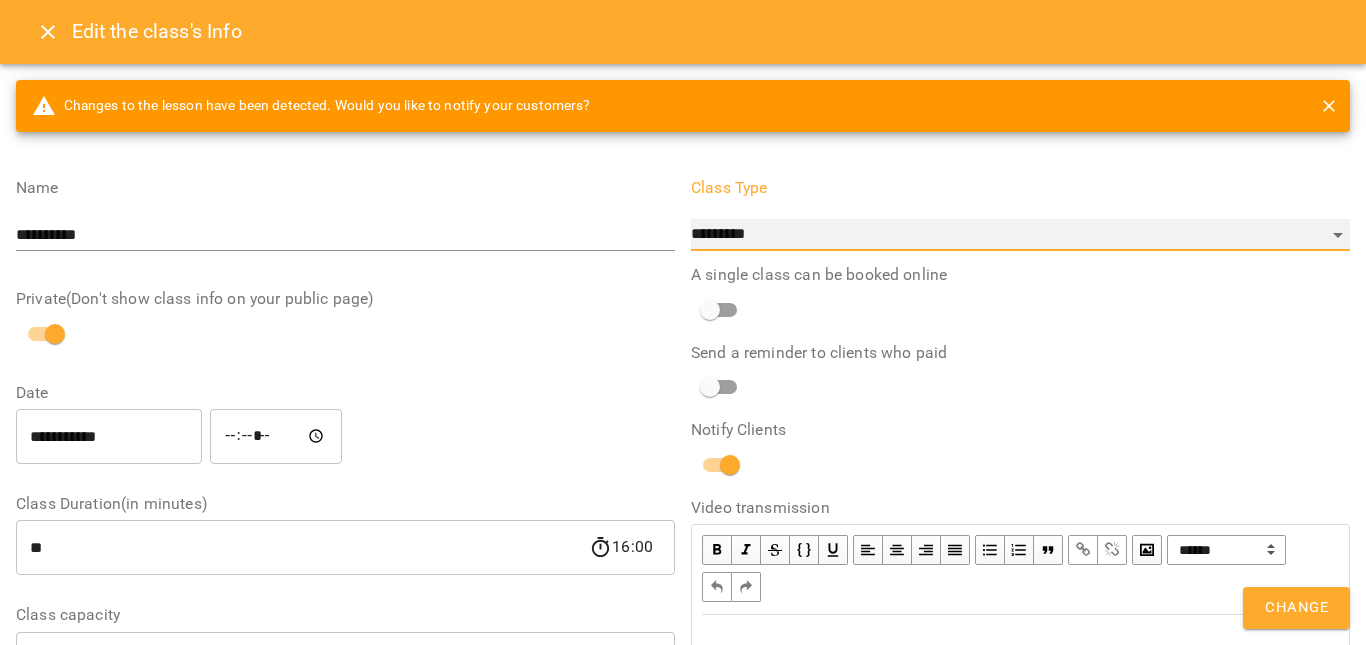 click on "**********" at bounding box center [1020, 235] 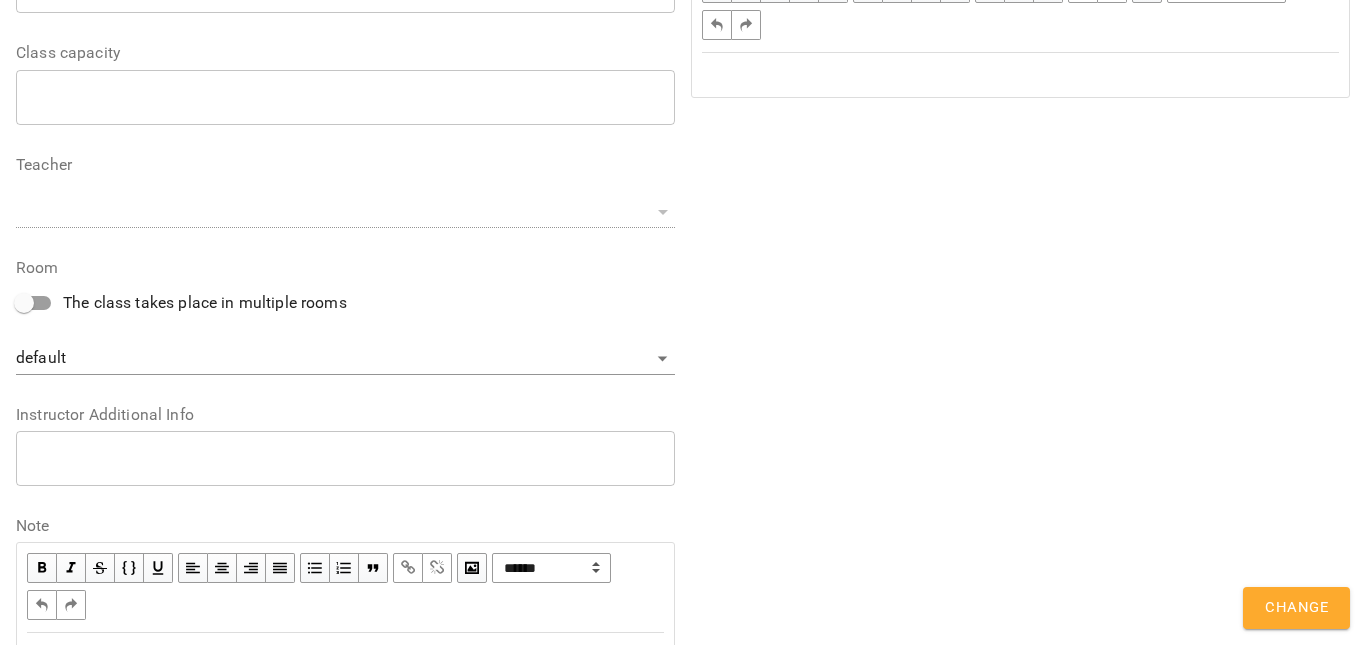 scroll, scrollTop: 667, scrollLeft: 0, axis: vertical 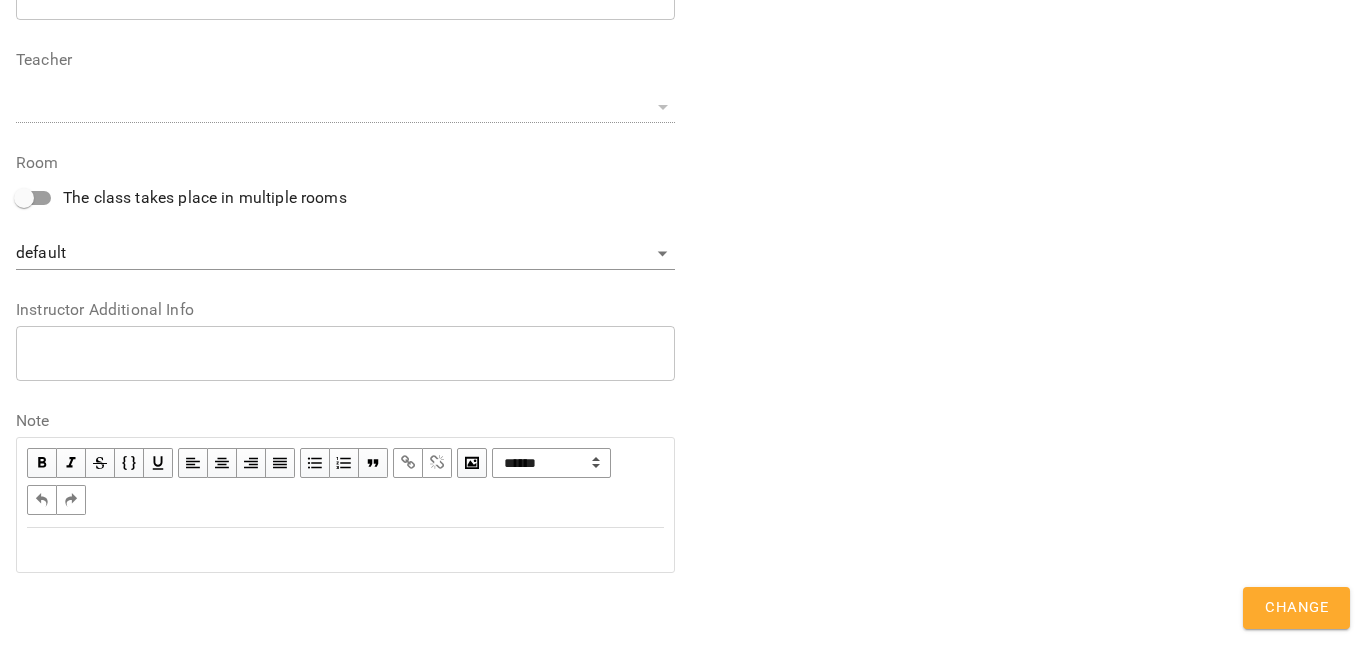 click on "Change" at bounding box center (1296, 608) 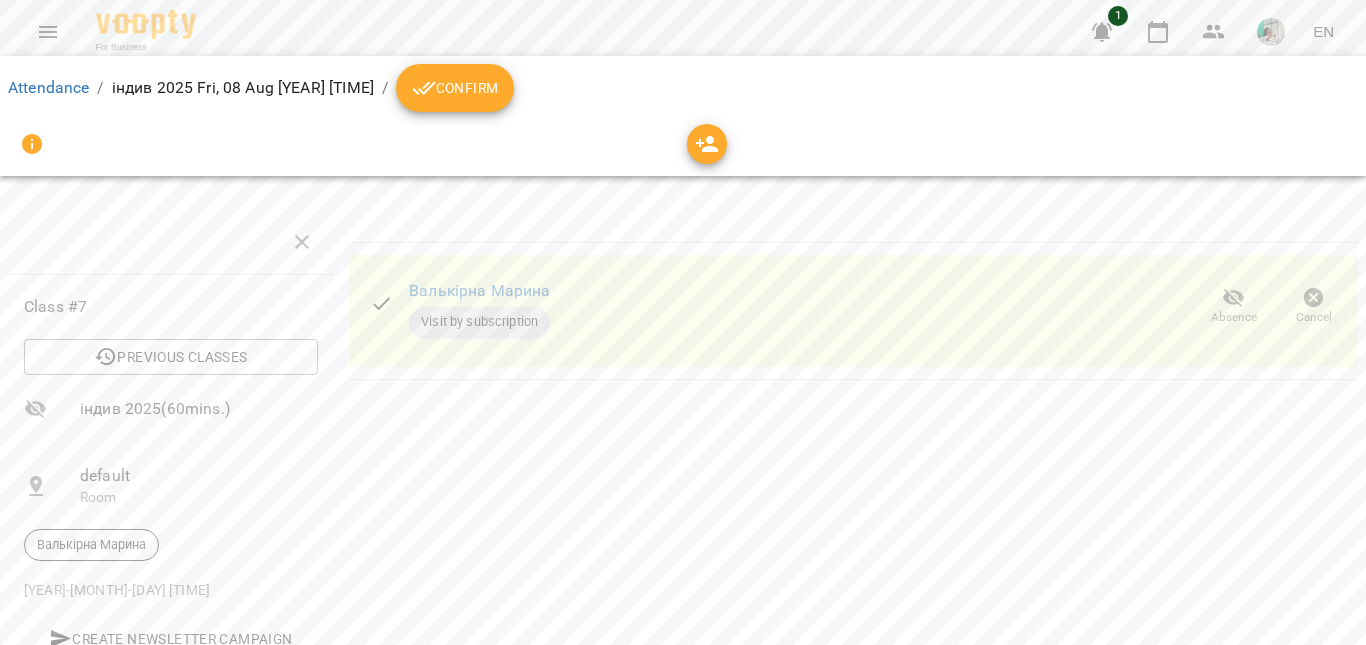 scroll, scrollTop: 59, scrollLeft: 0, axis: vertical 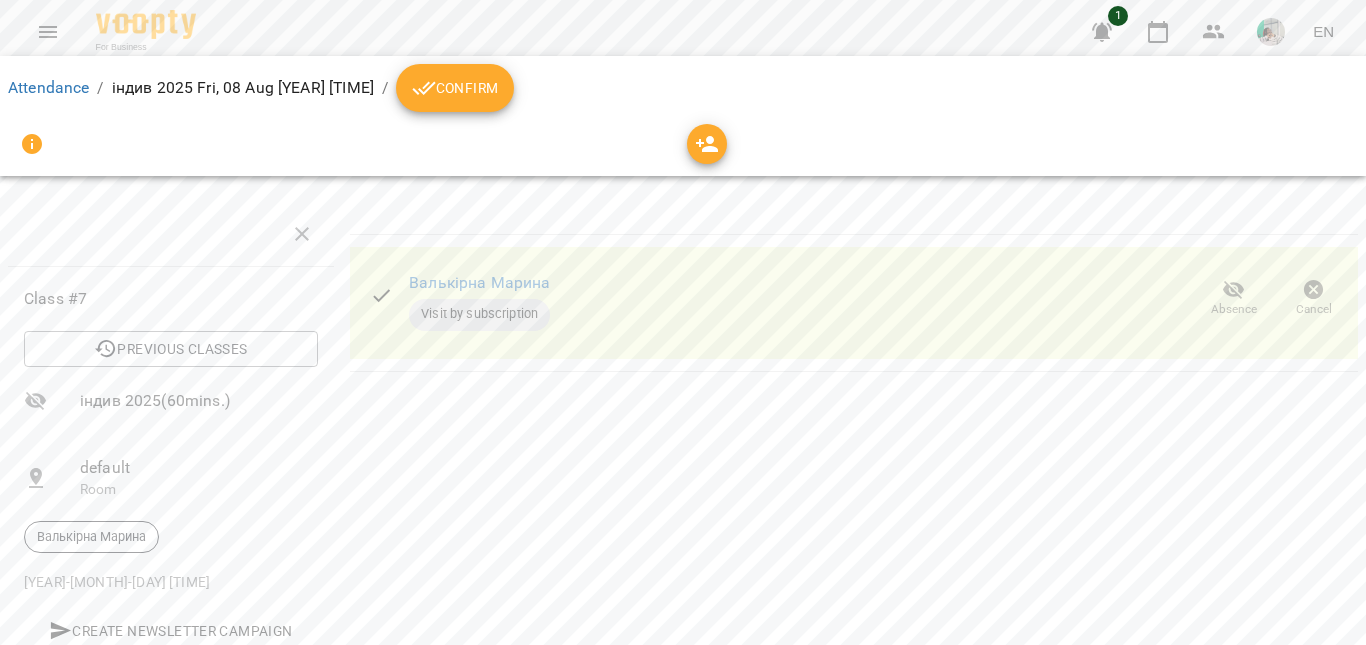 click 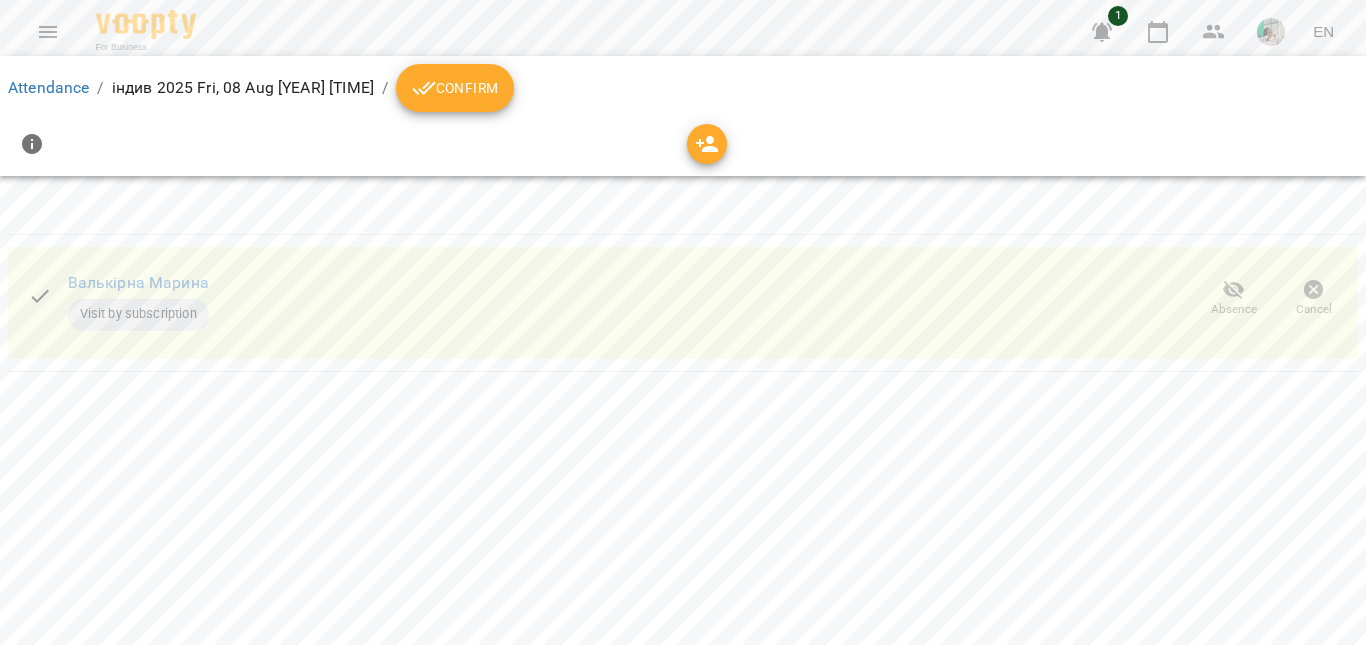 scroll, scrollTop: 0, scrollLeft: 0, axis: both 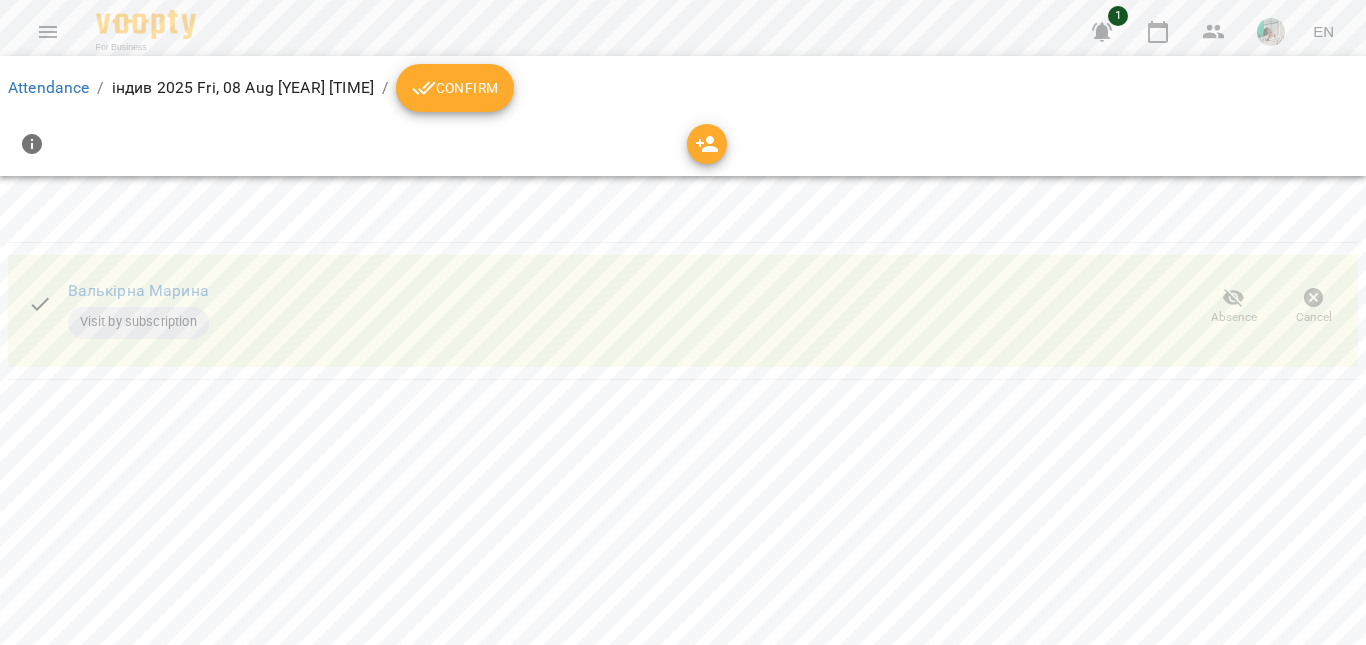 click 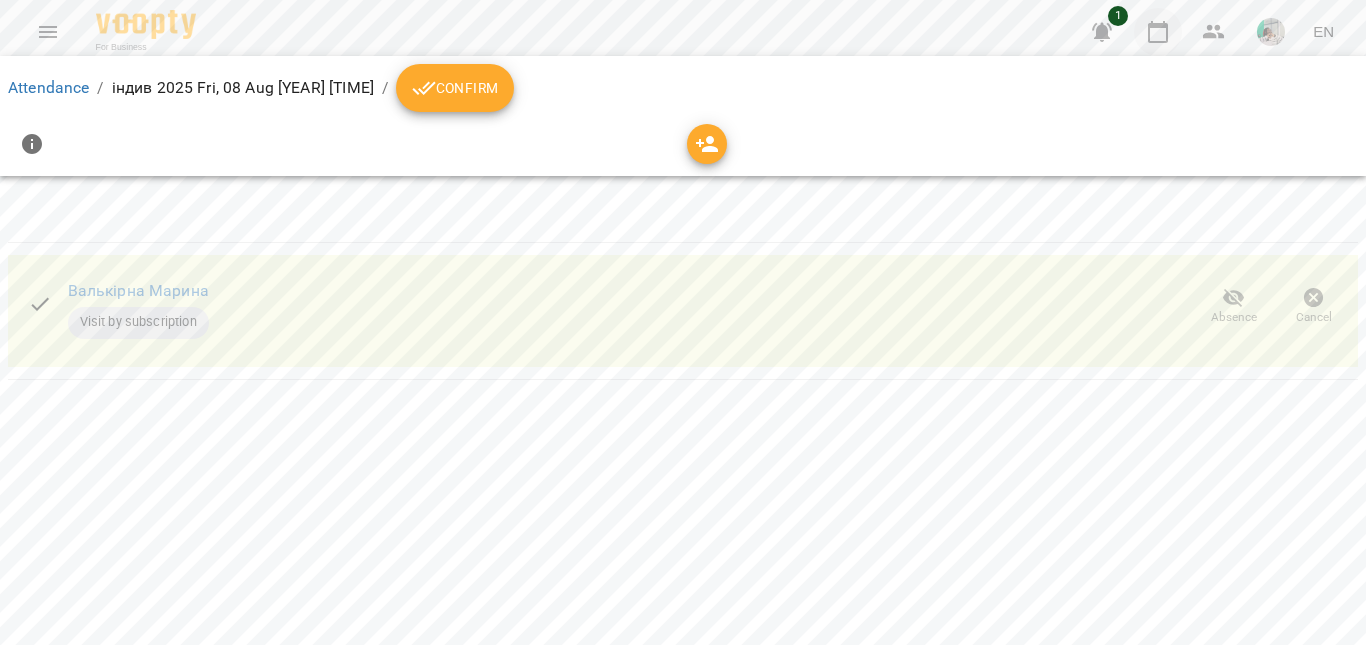 click at bounding box center [1158, 32] 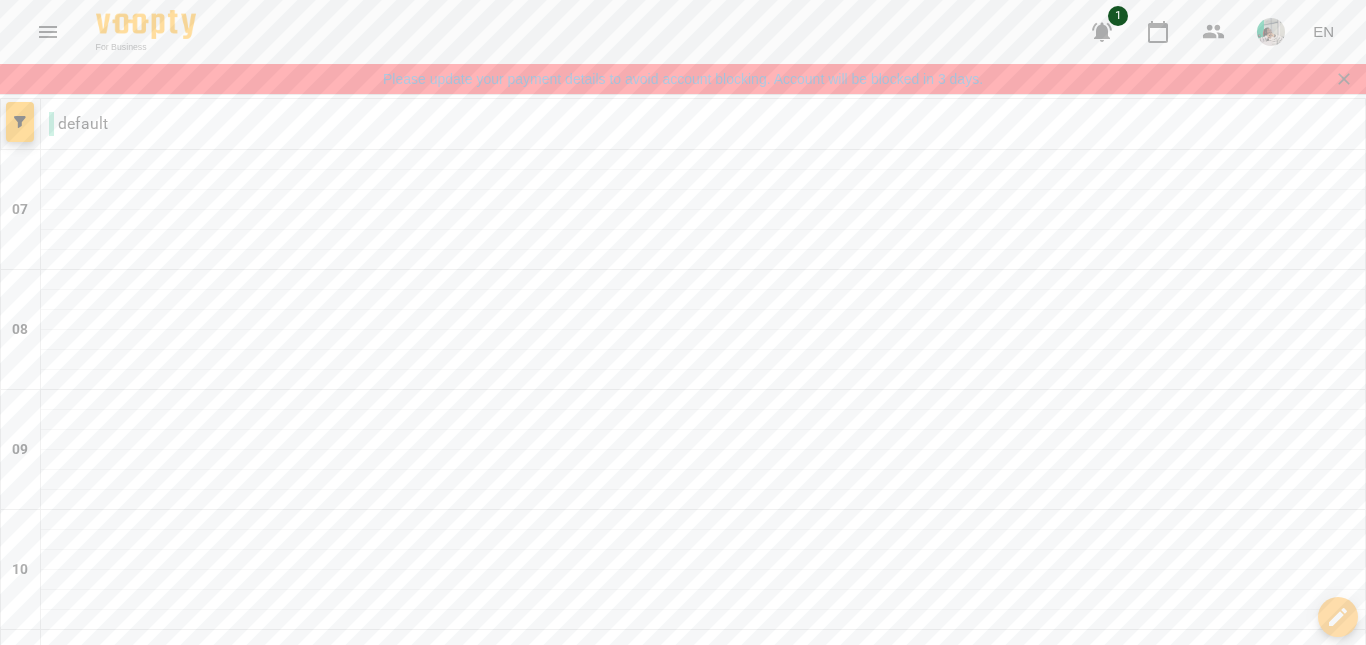 scroll, scrollTop: 1438, scrollLeft: 0, axis: vertical 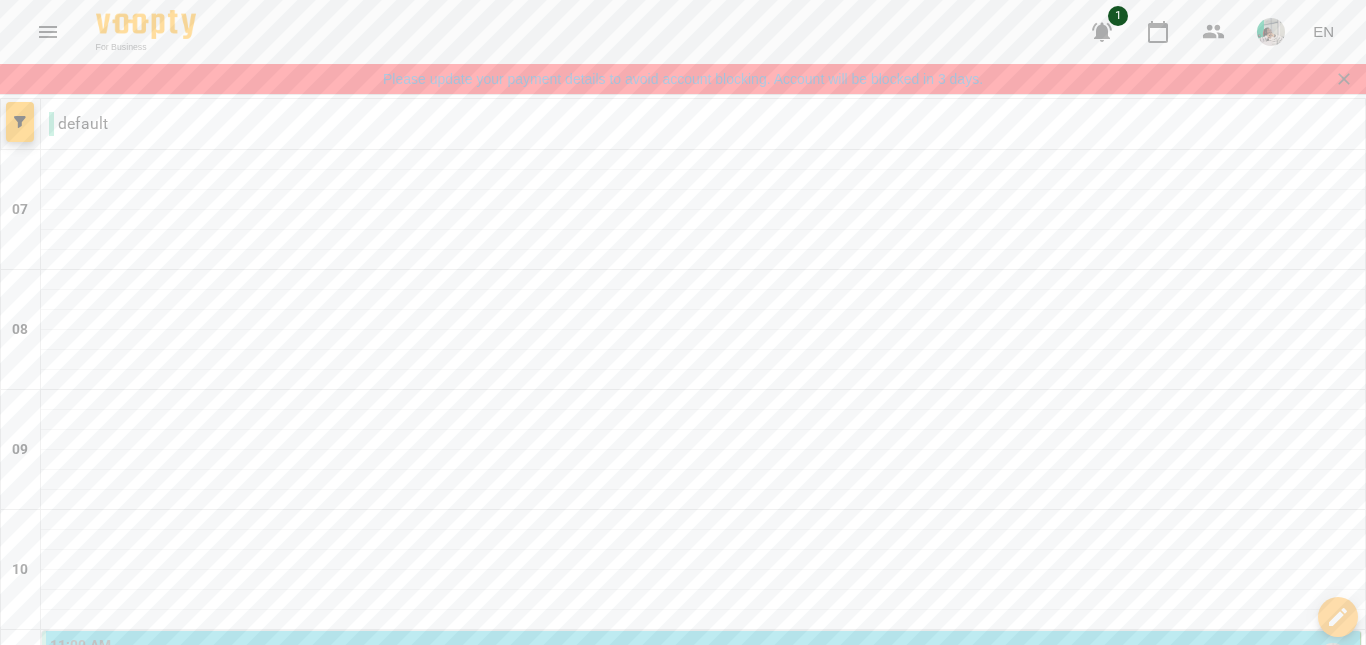 click on "Fri" at bounding box center [958, 1976] 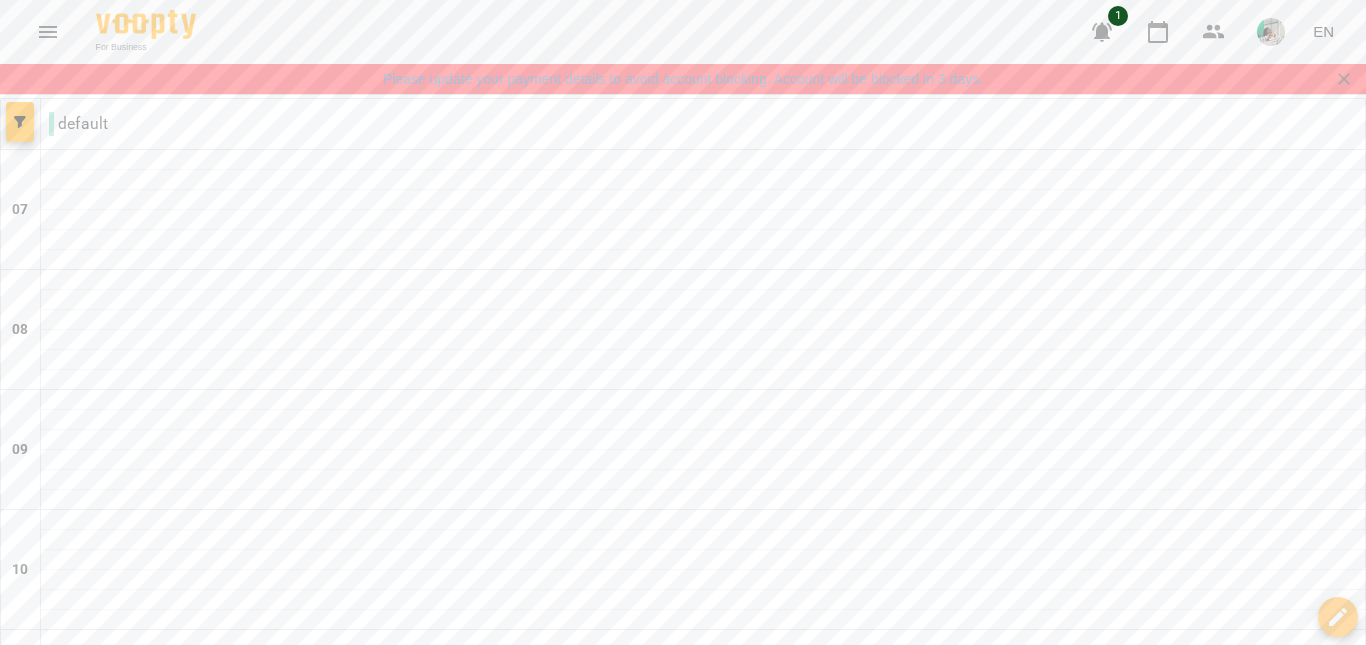 scroll, scrollTop: 901, scrollLeft: 0, axis: vertical 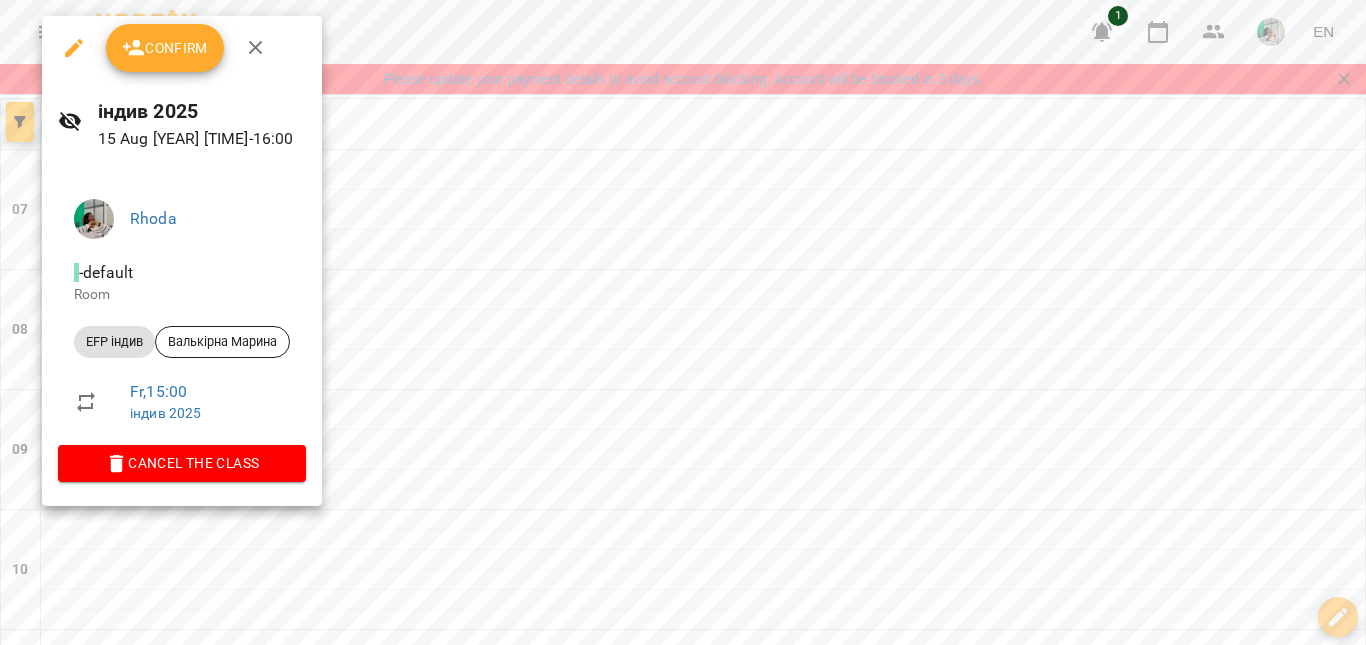 click 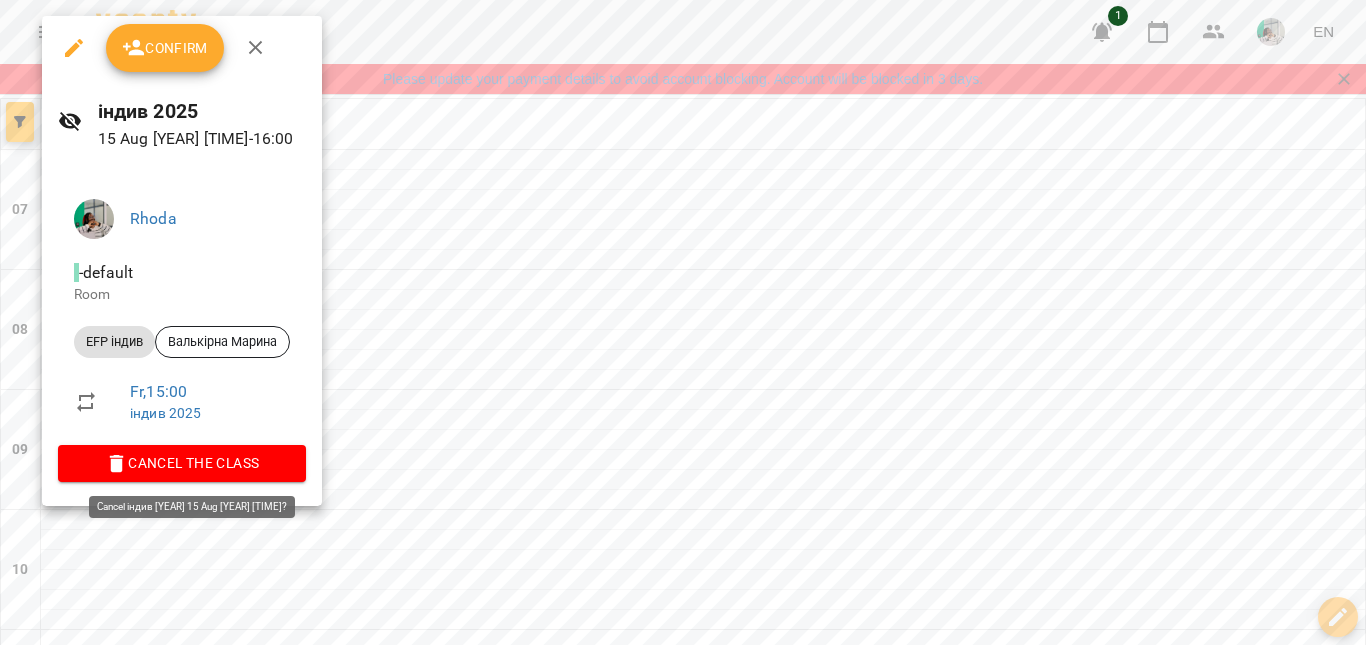 click 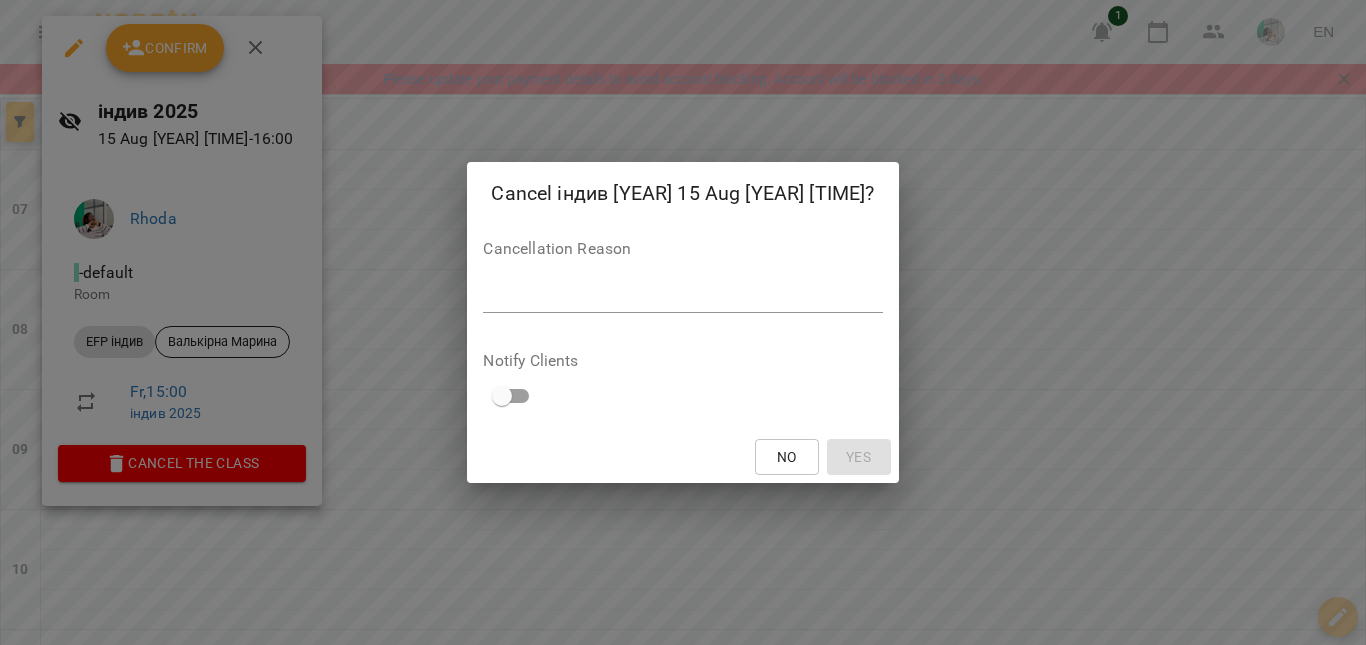 click on "No" at bounding box center (787, 457) 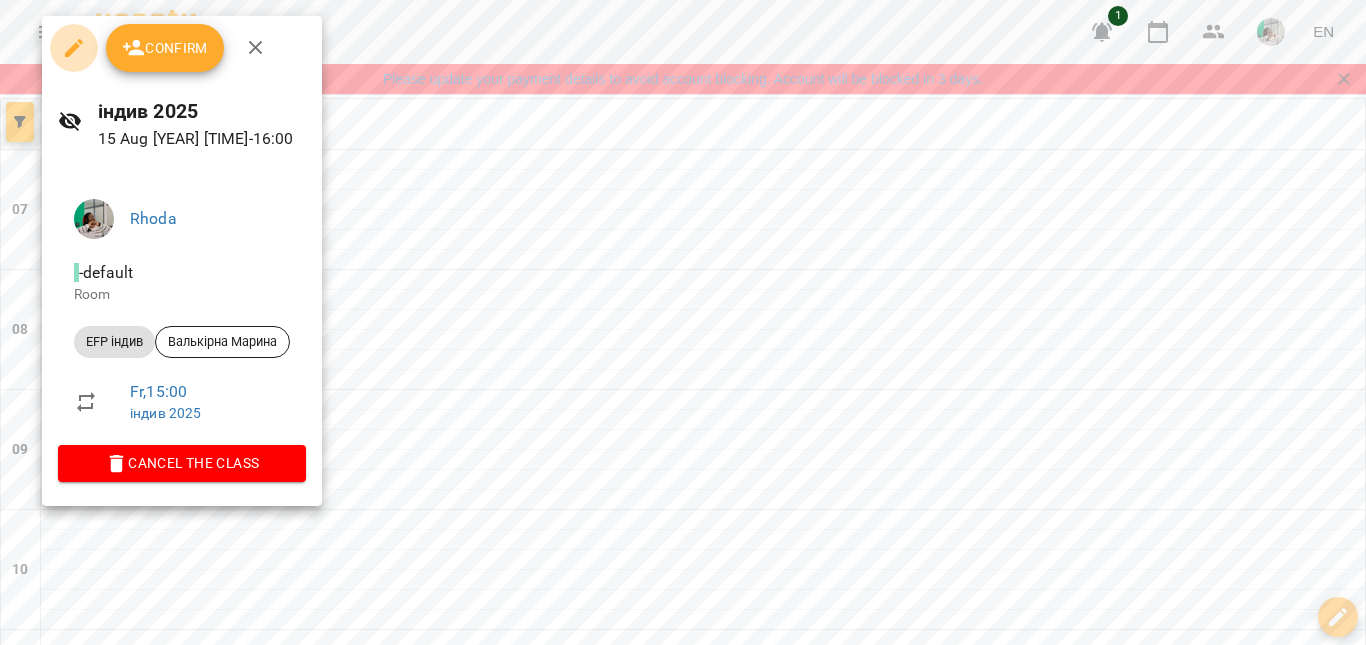 click 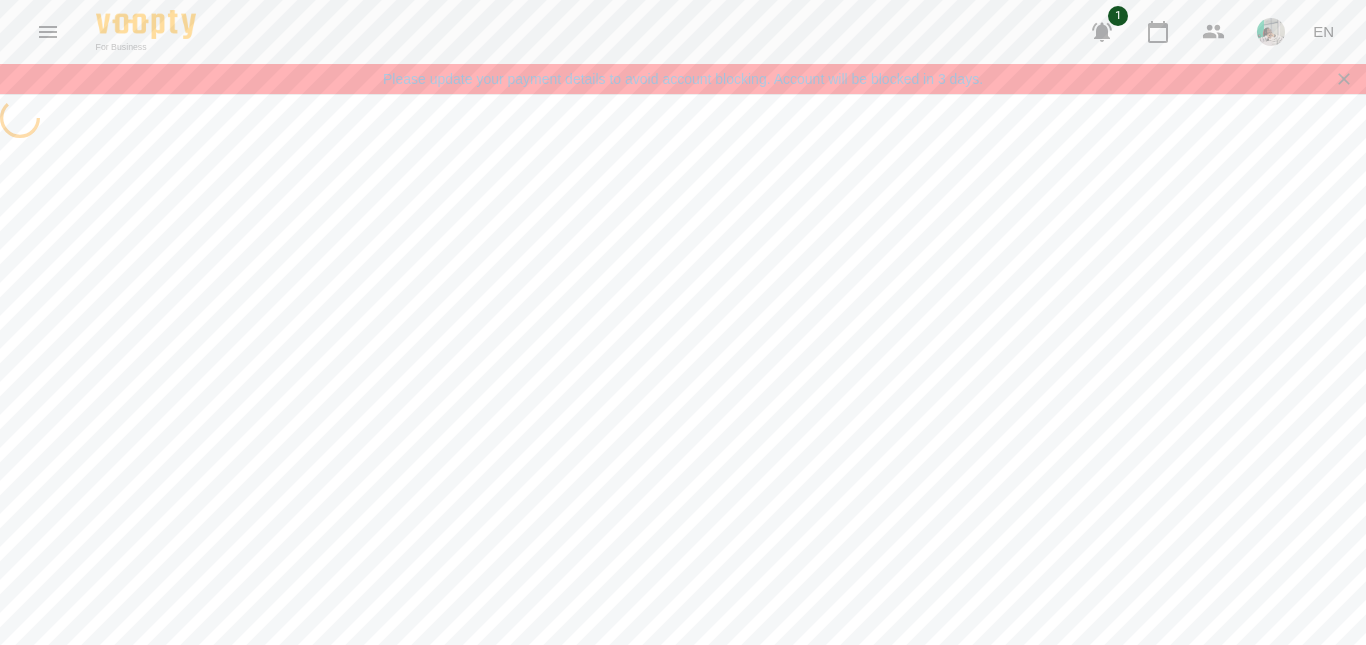 select on "*********" 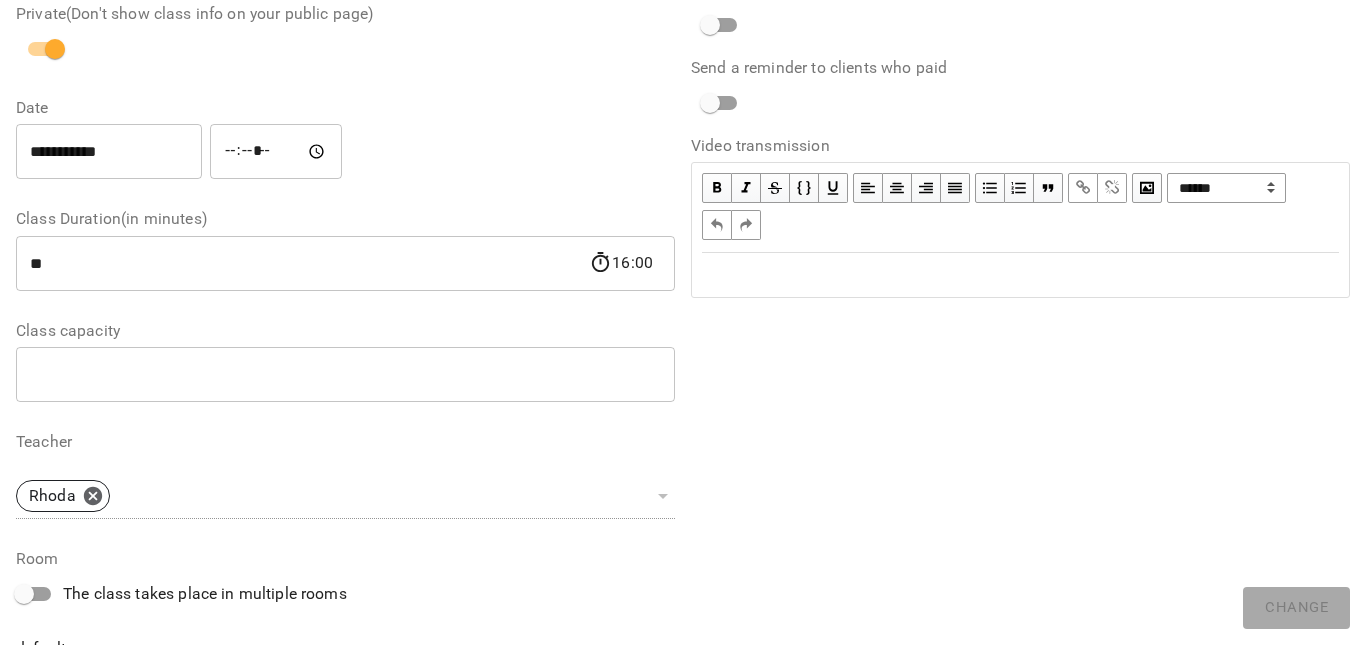 scroll, scrollTop: 138, scrollLeft: 0, axis: vertical 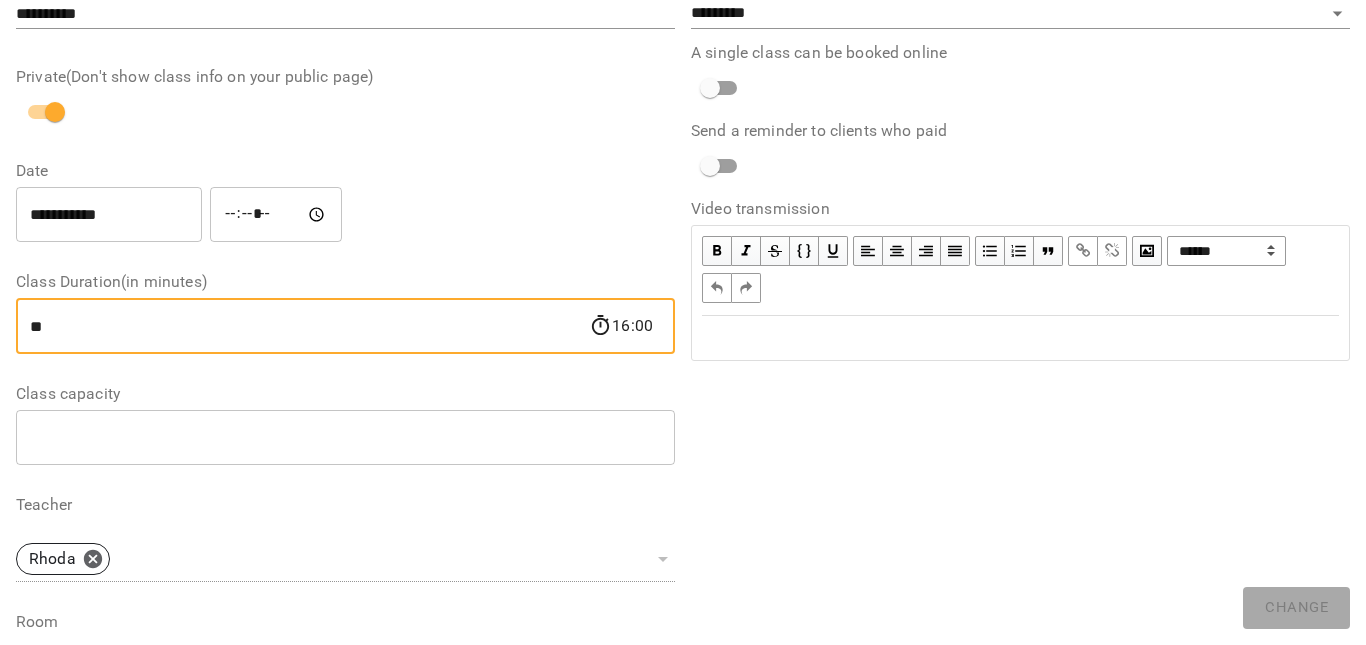 click on "**" at bounding box center [302, 326] 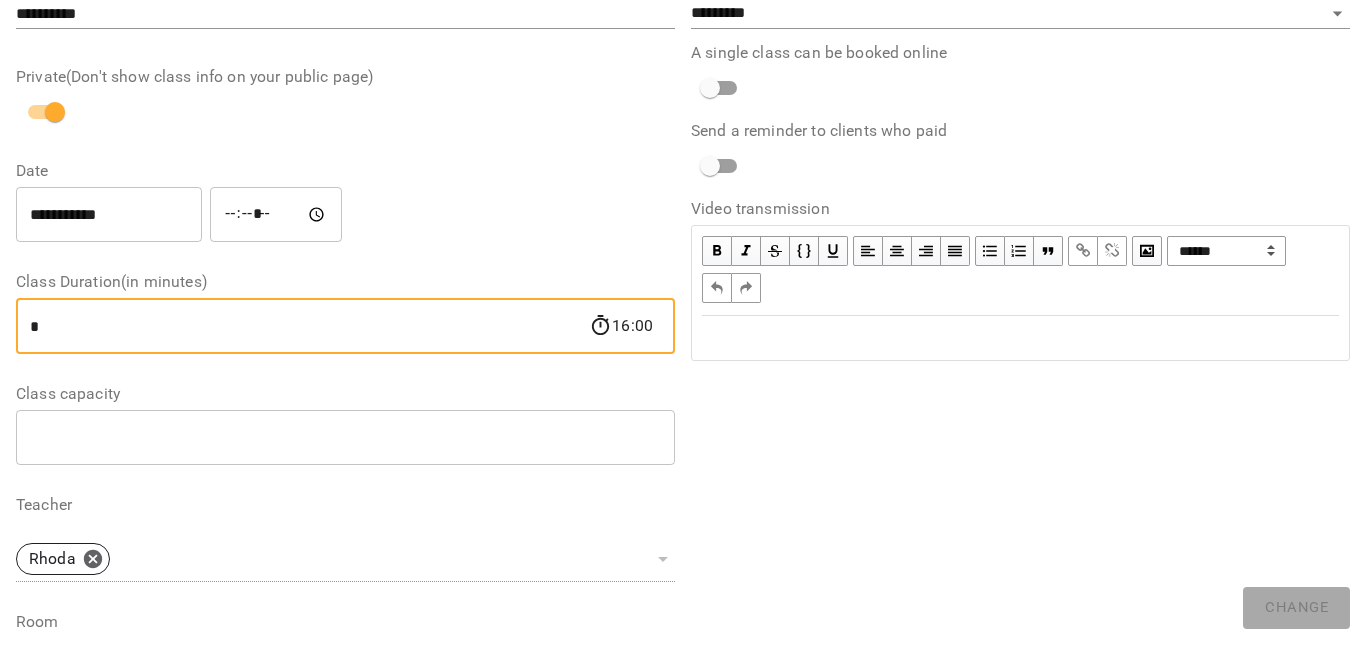 scroll, scrollTop: 221, scrollLeft: 0, axis: vertical 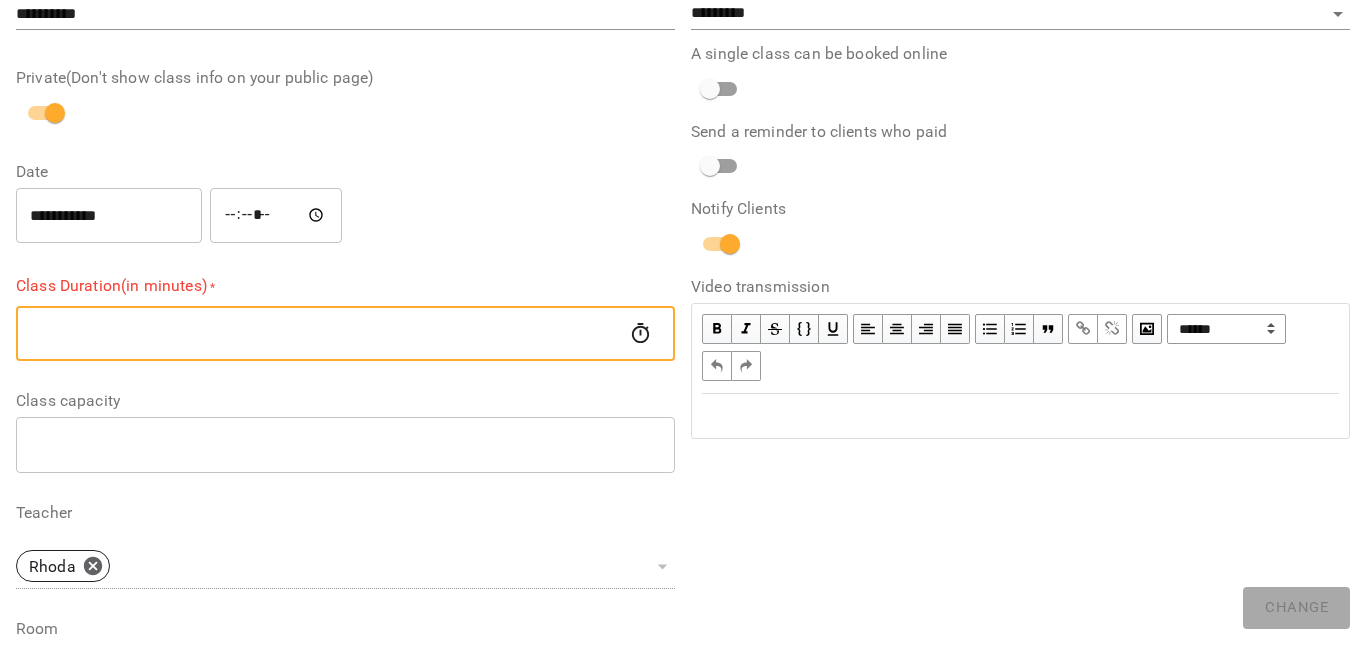 type 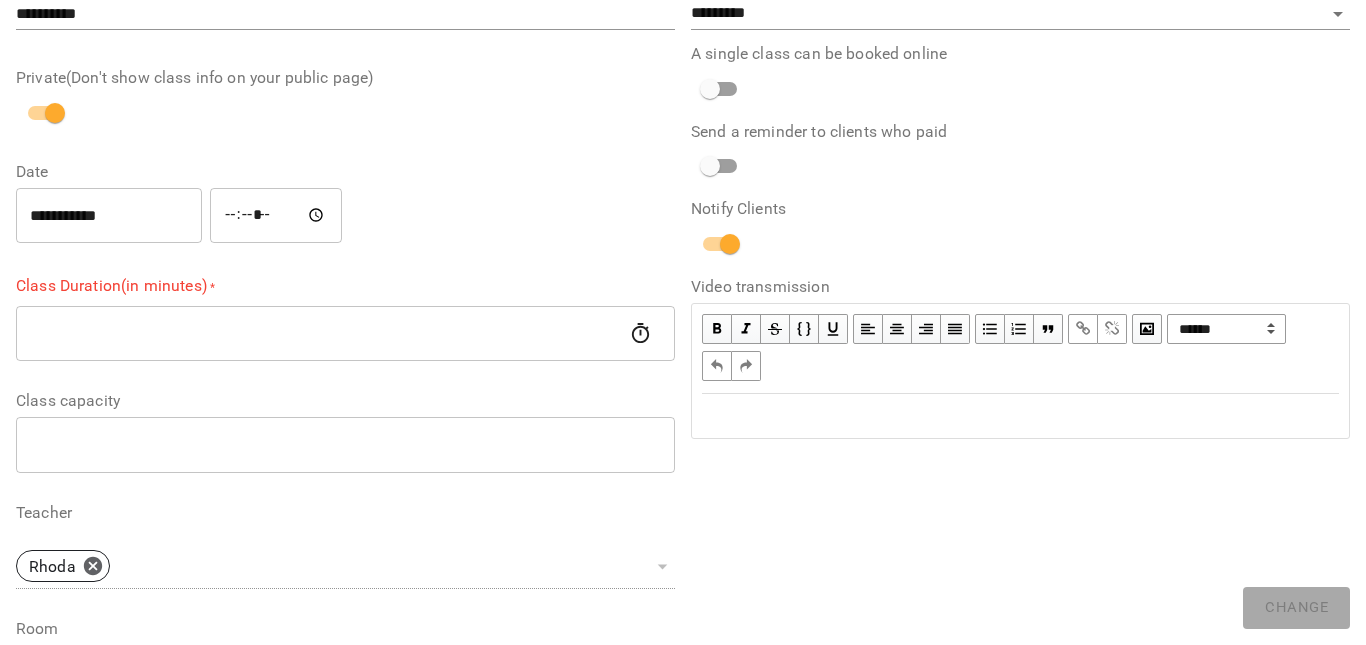 click on "Class capacity" at bounding box center (345, 401) 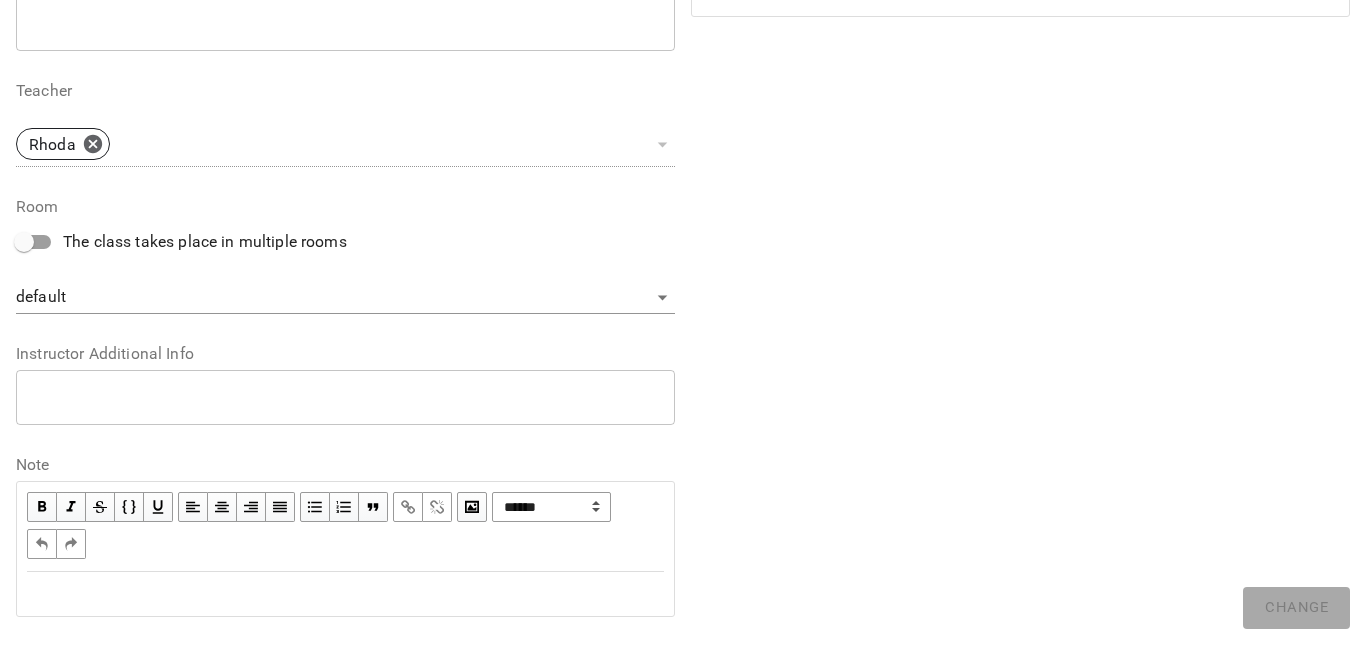 scroll, scrollTop: 644, scrollLeft: 0, axis: vertical 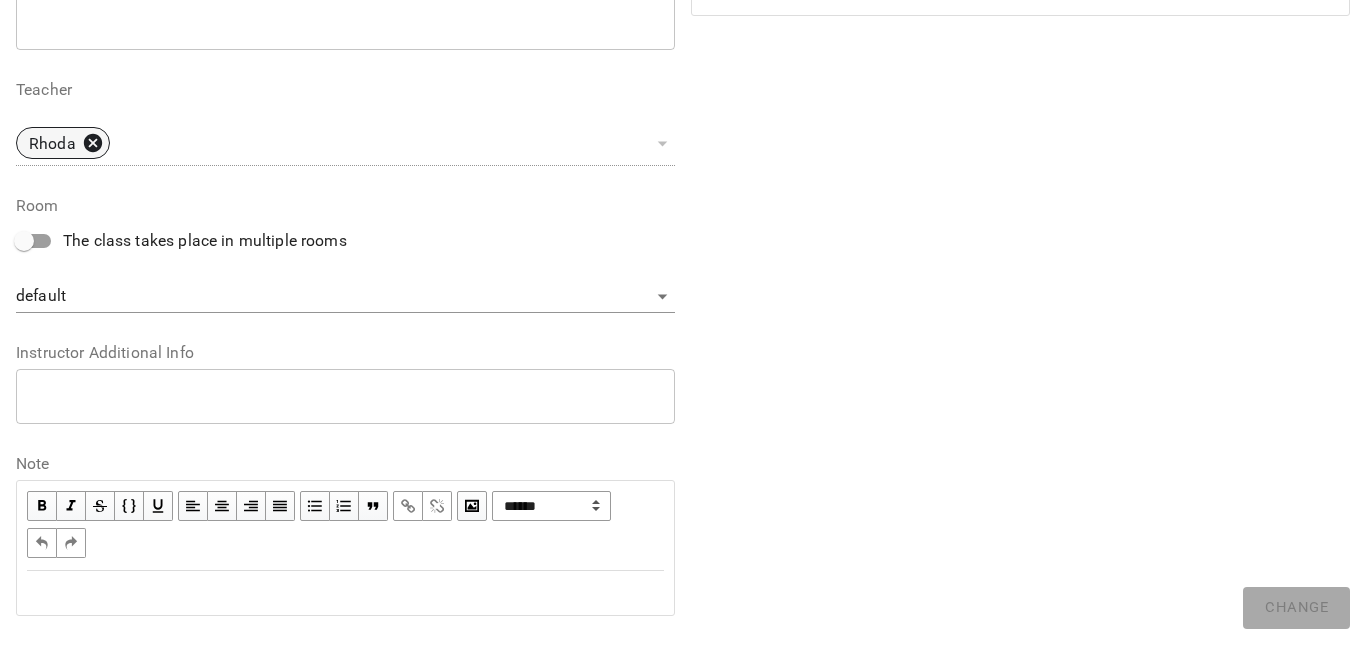 click 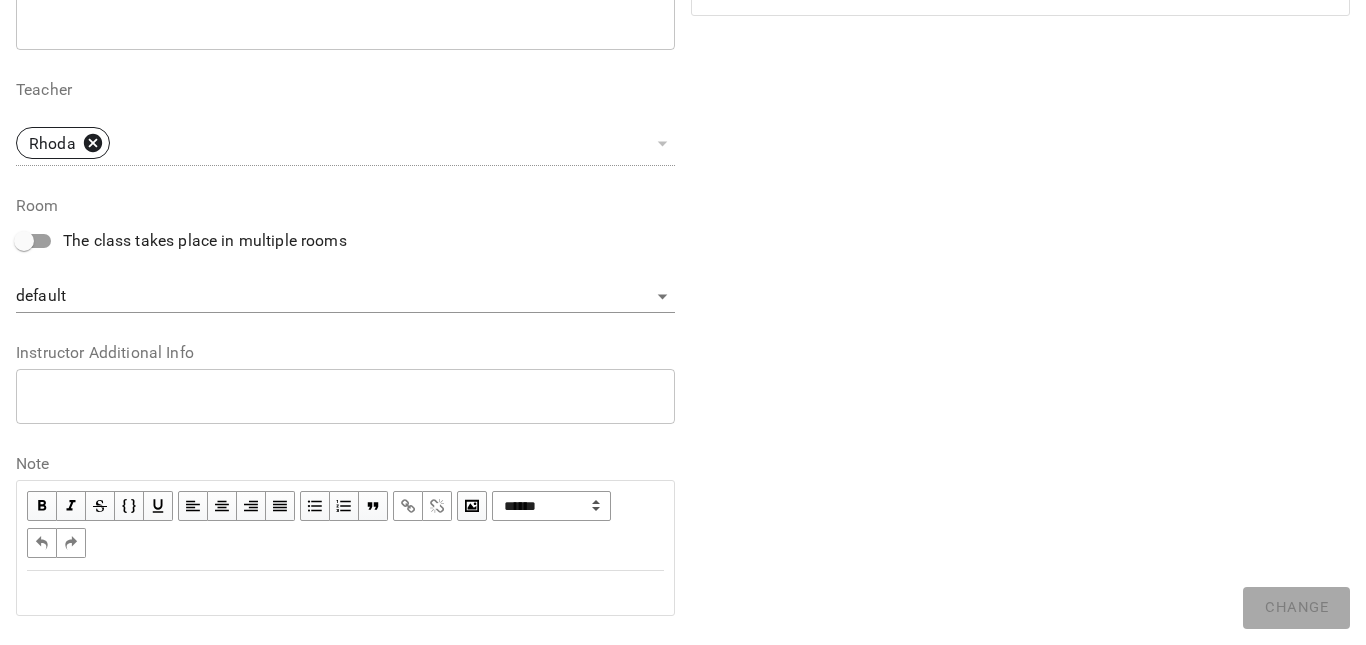 type 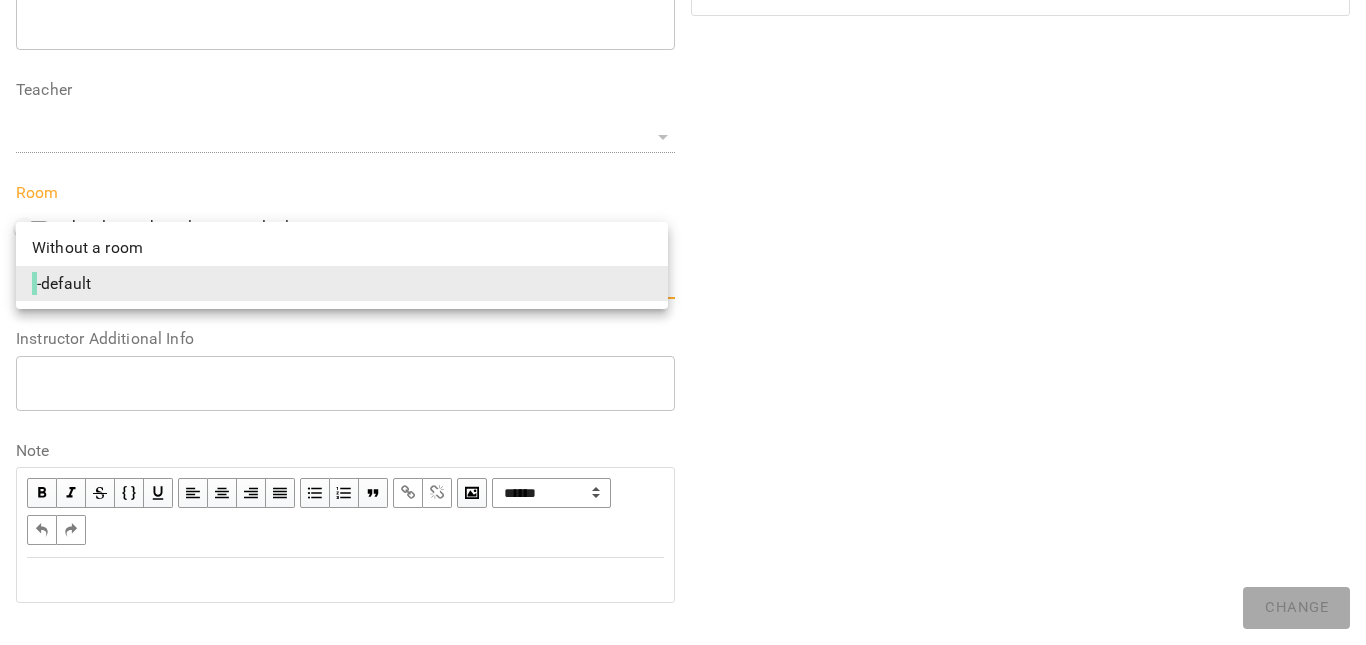 click on "**********" at bounding box center [683, 456] 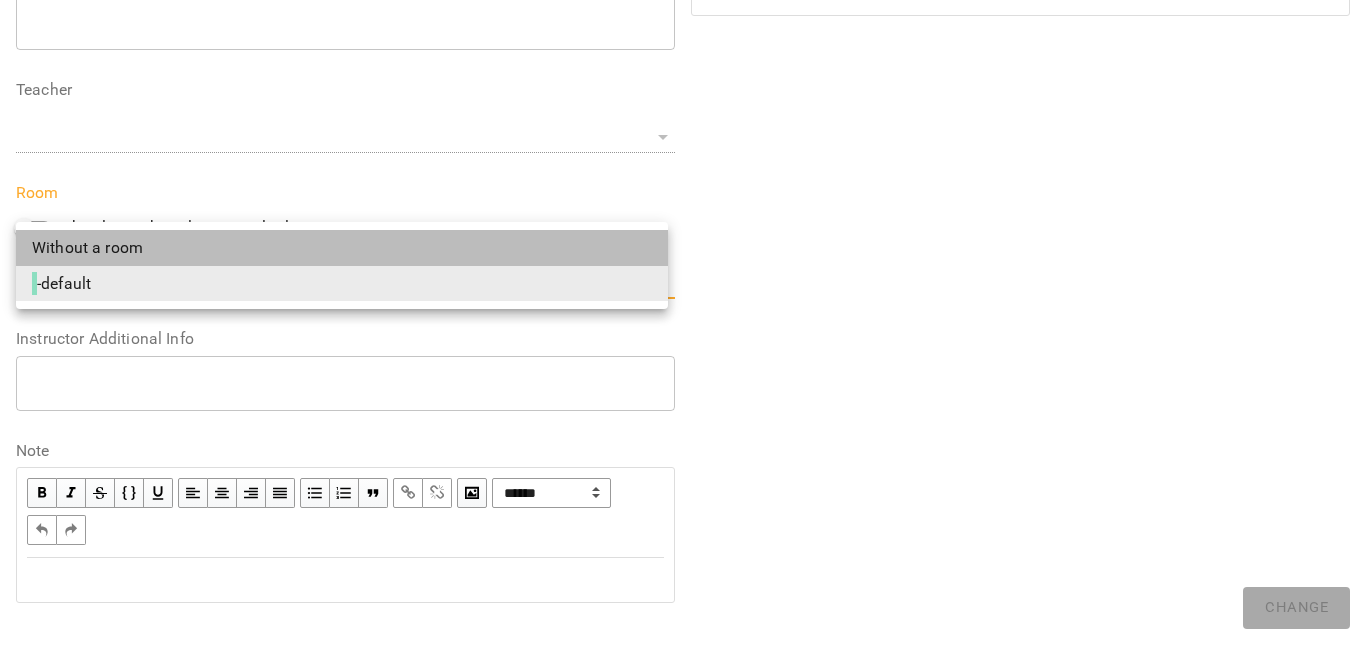 click on "Without a room" at bounding box center (342, 248) 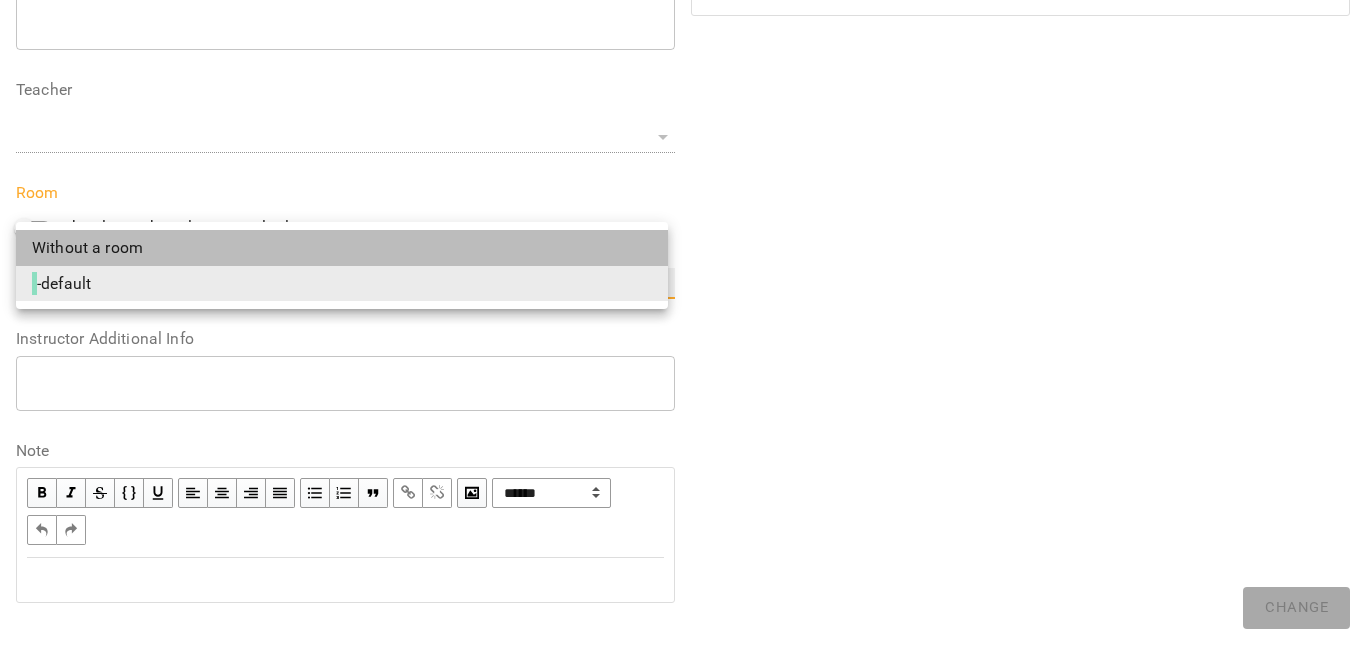 type 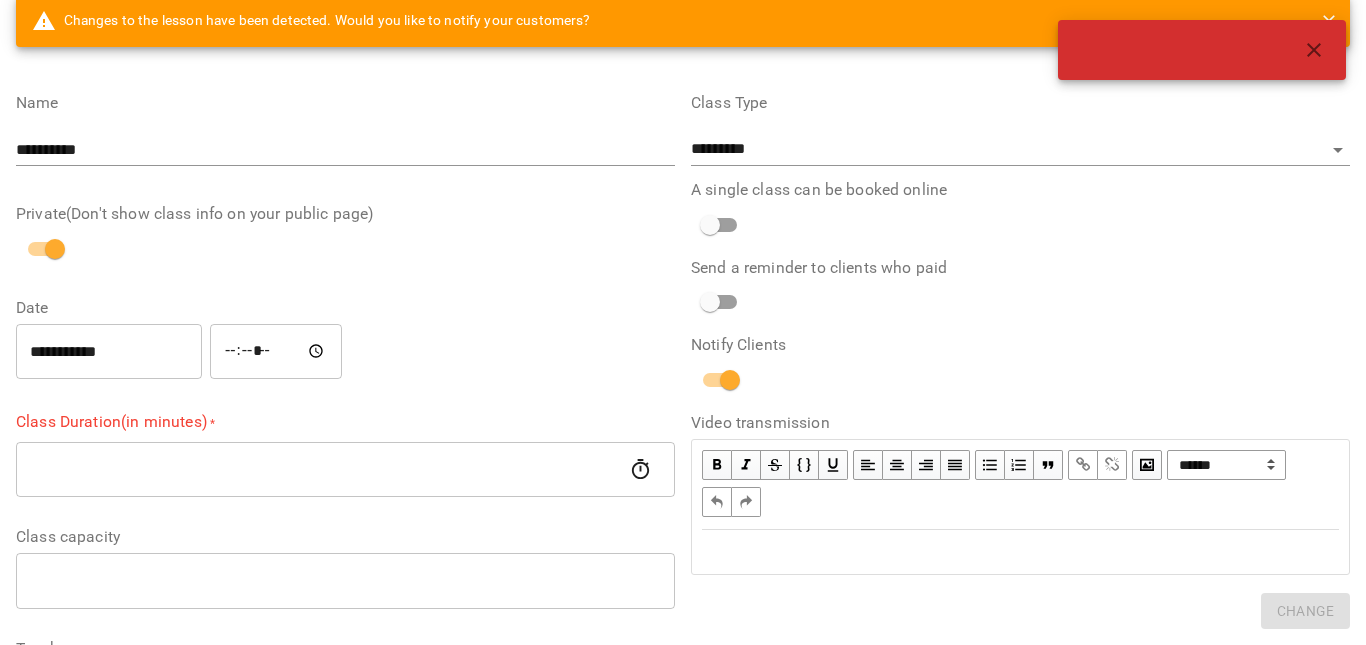 scroll, scrollTop: 0, scrollLeft: 0, axis: both 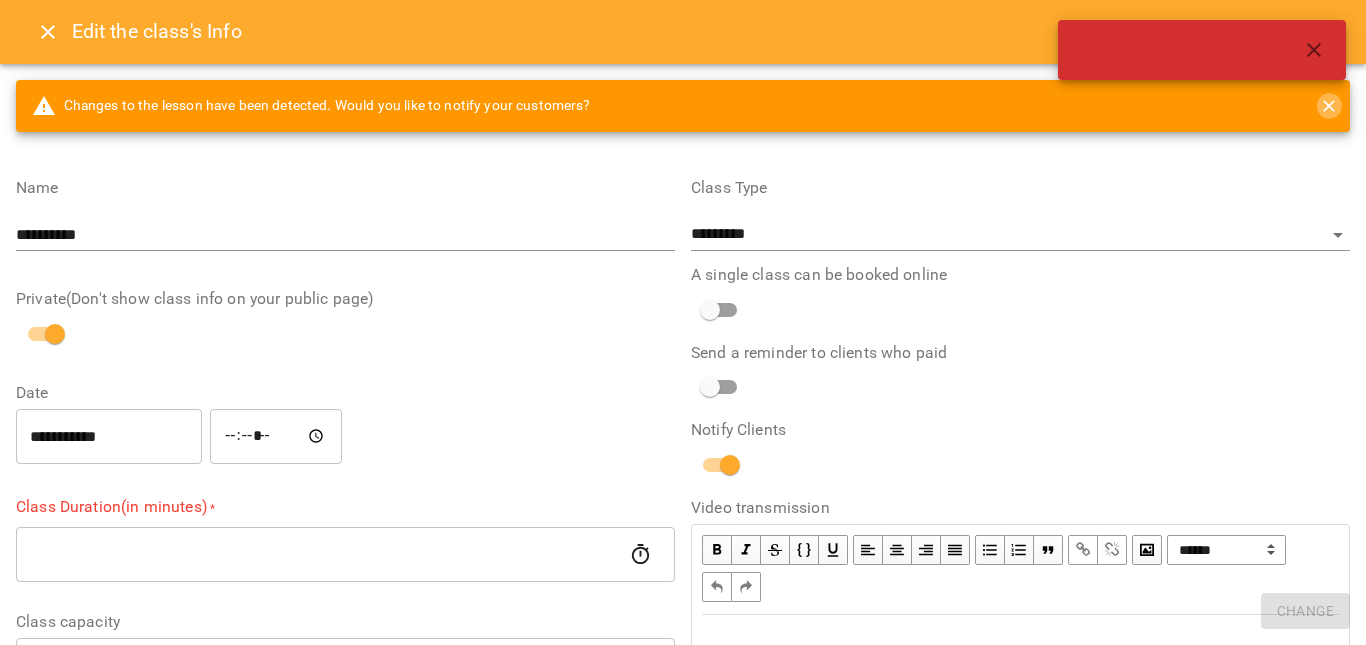 click 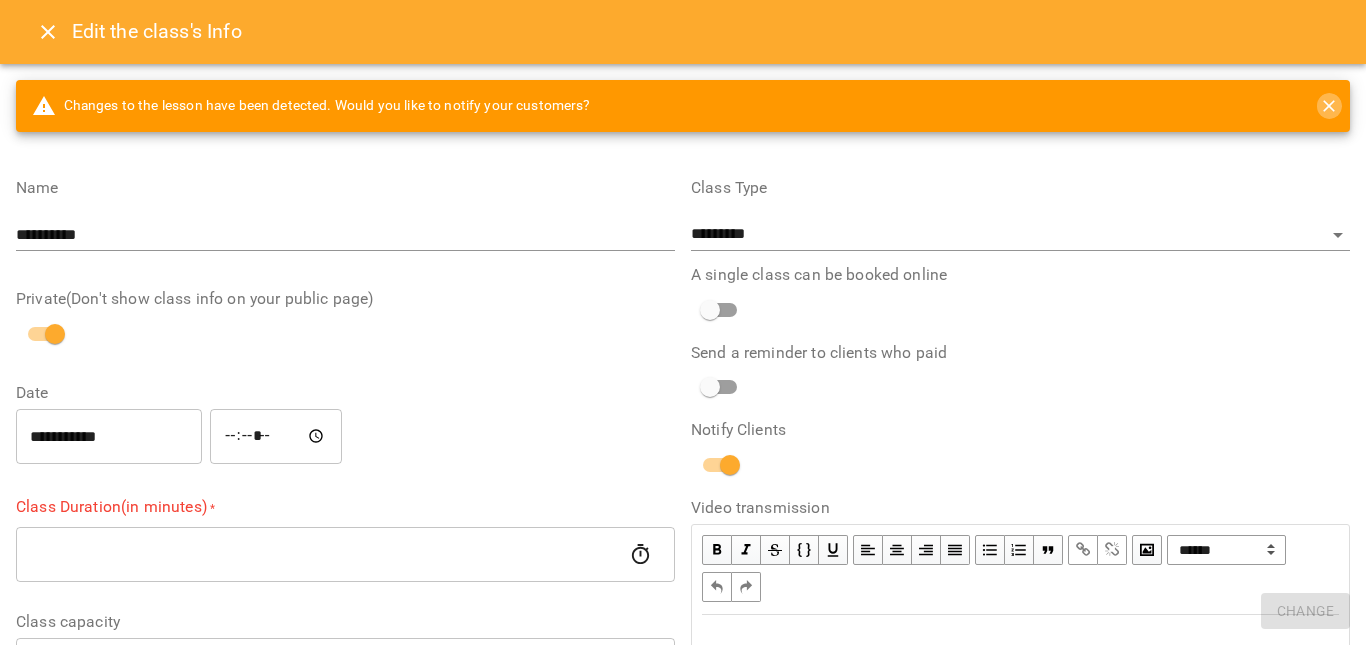click 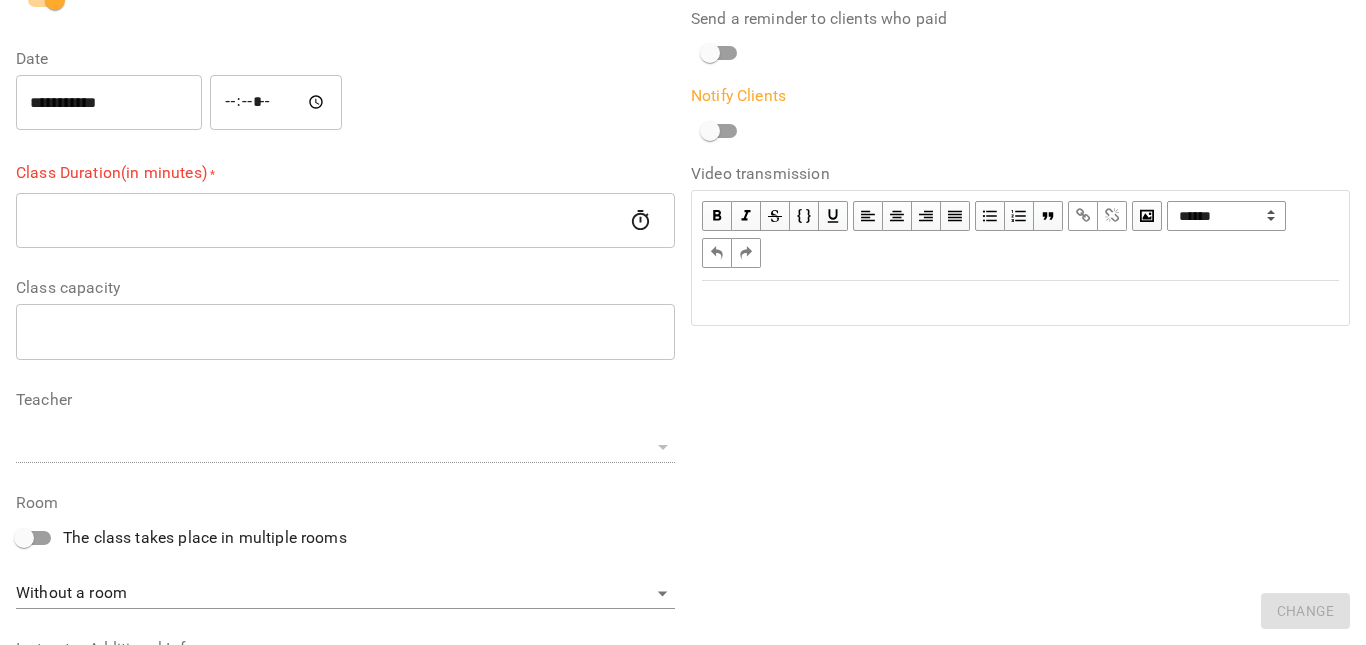 scroll, scrollTop: 361, scrollLeft: 0, axis: vertical 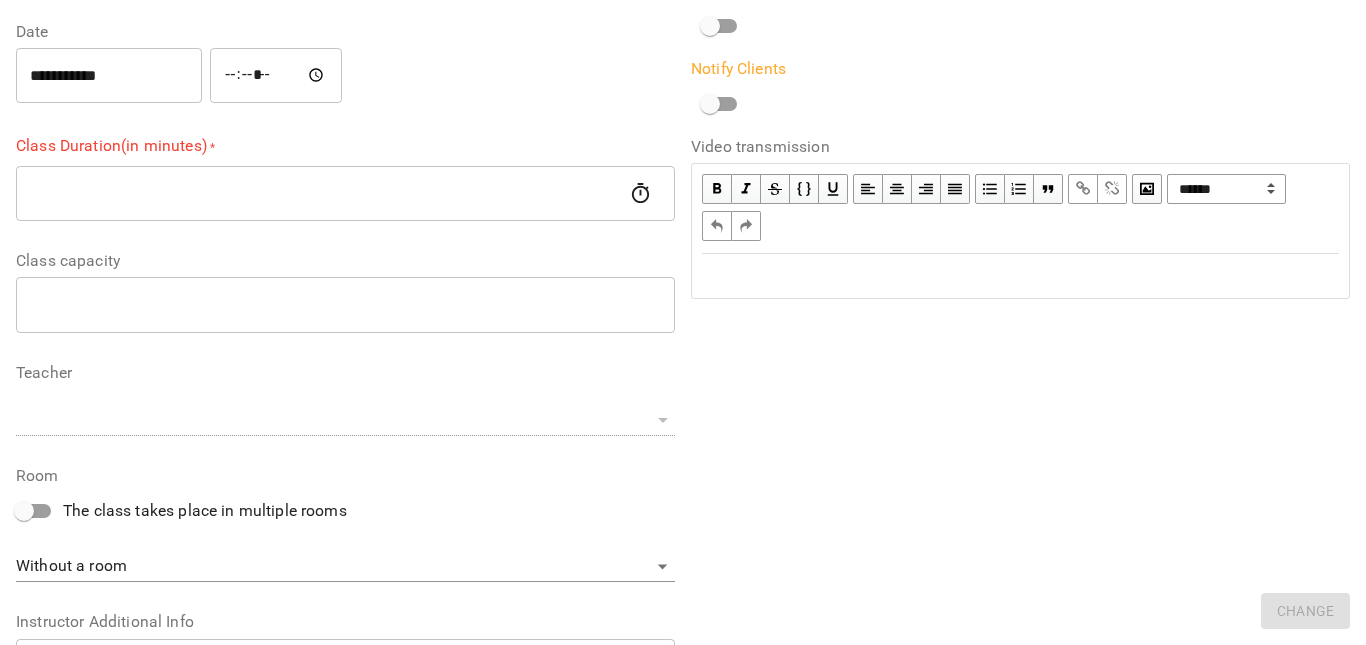 click on "**********" at bounding box center [1020, 352] 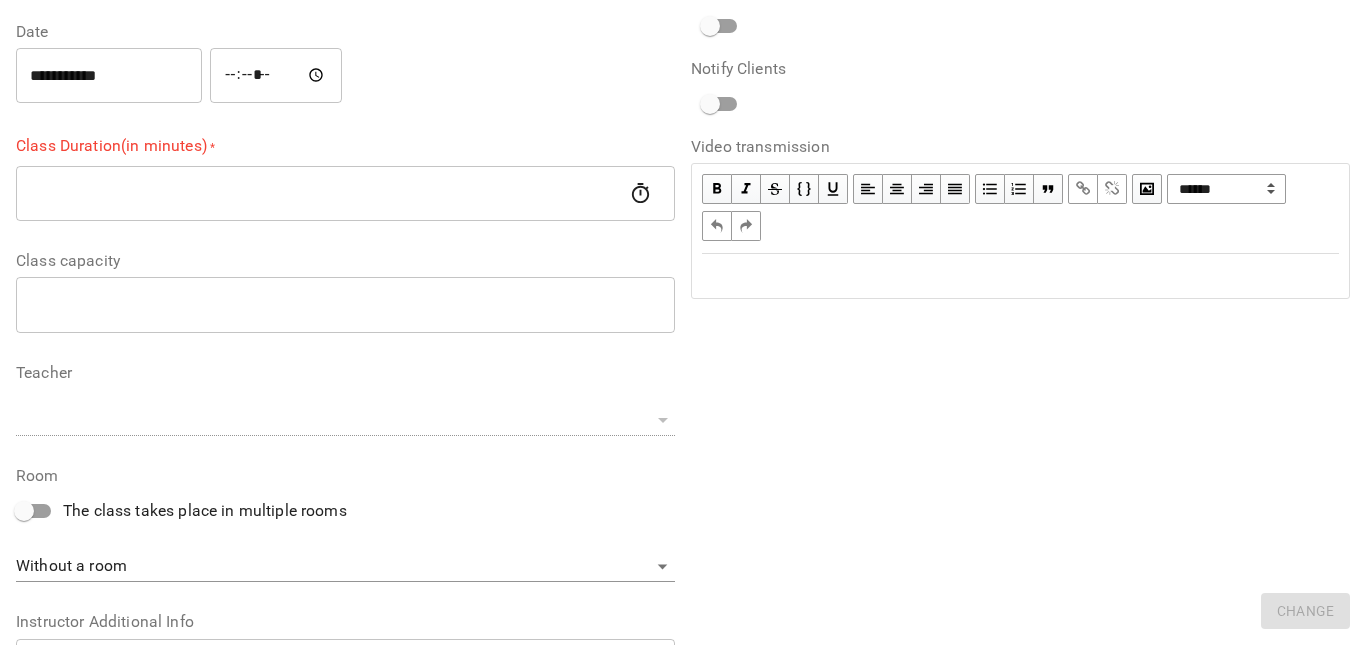 drag, startPoint x: 1274, startPoint y: 540, endPoint x: 1308, endPoint y: 646, distance: 111.31936 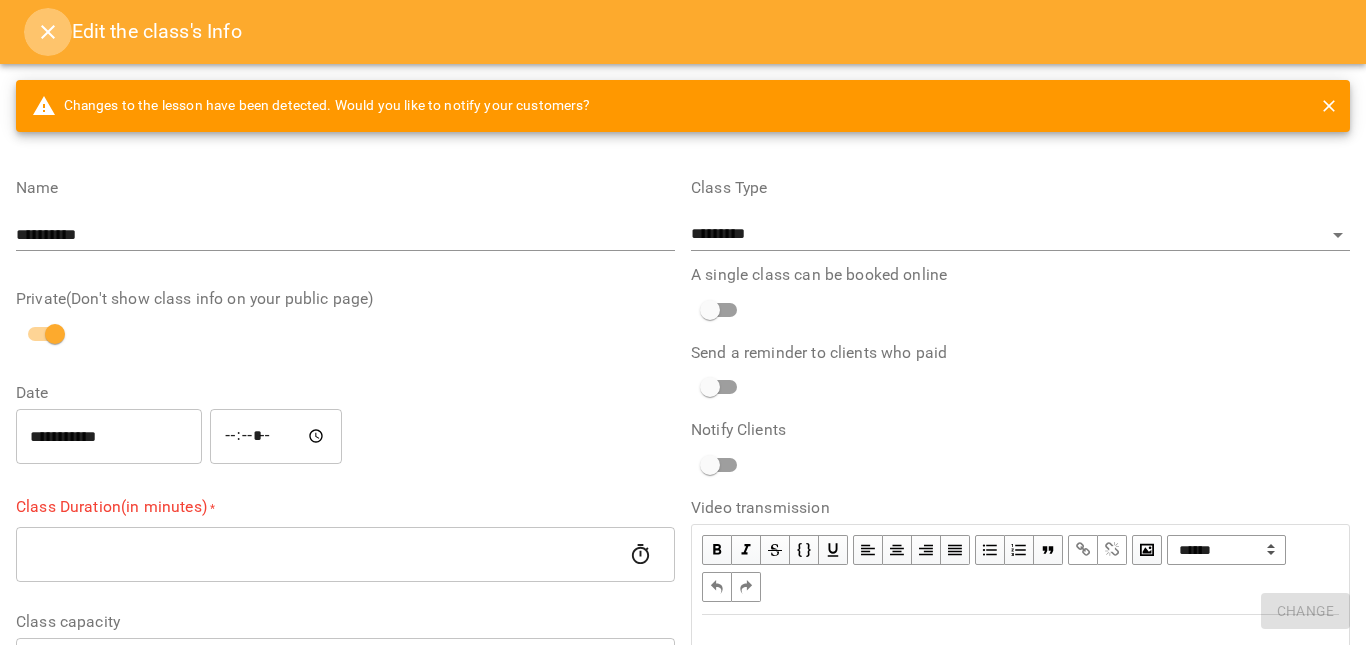 click 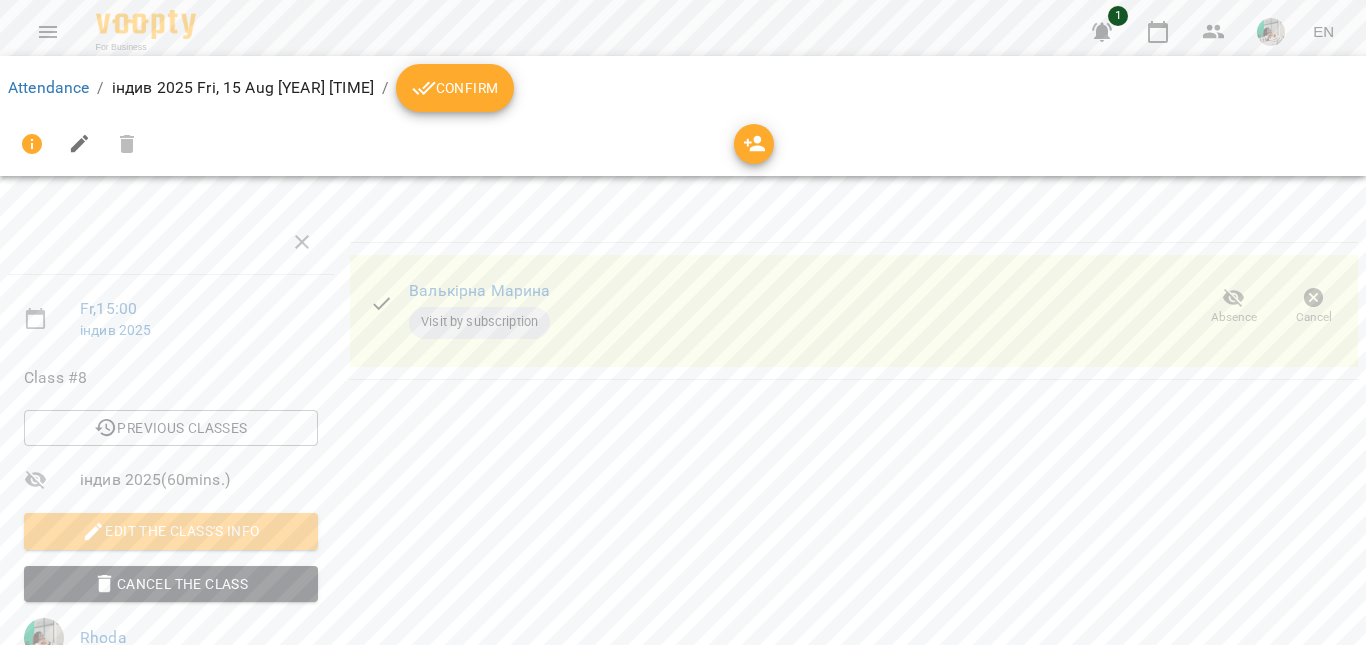 click on "Edit the class's Info" at bounding box center (171, 531) 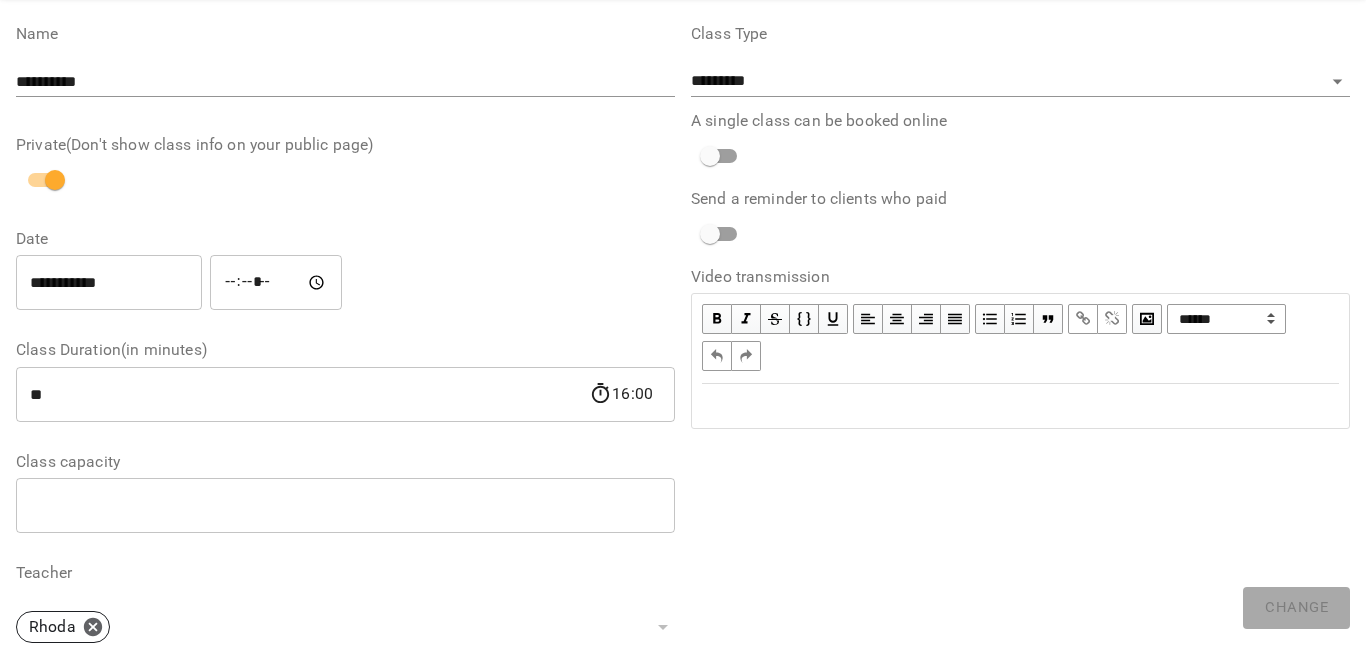 scroll, scrollTop: 0, scrollLeft: 0, axis: both 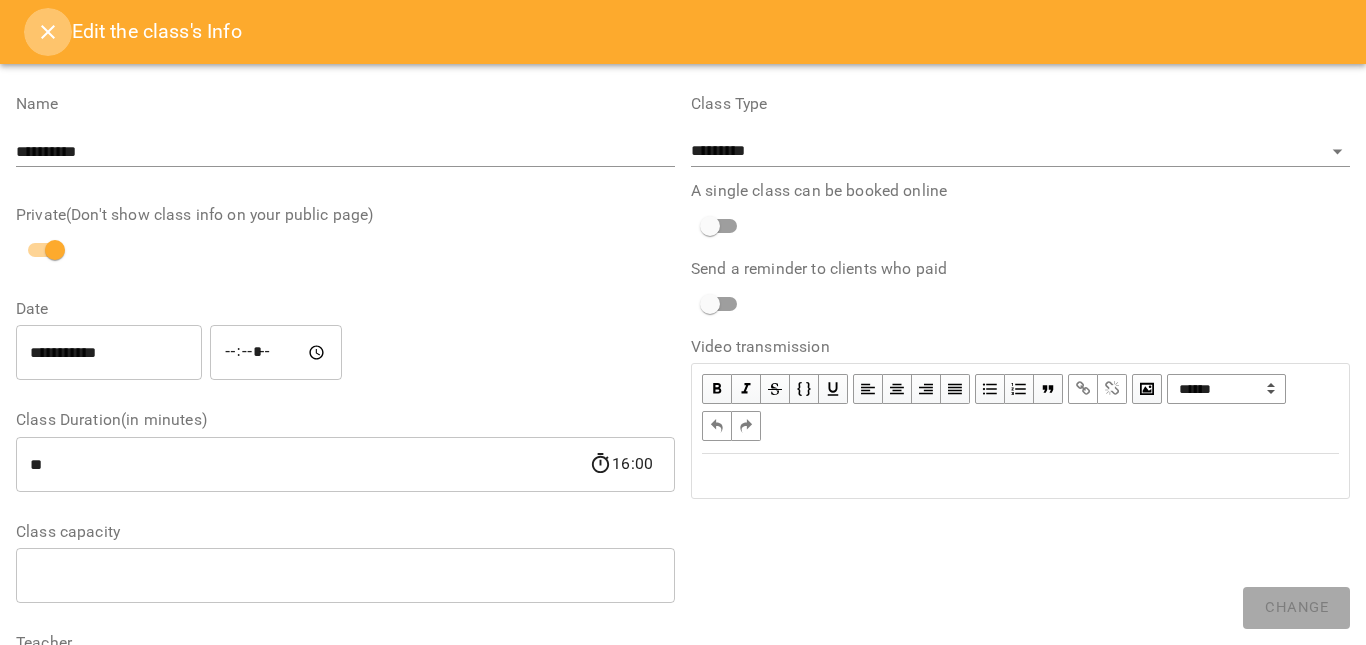 click 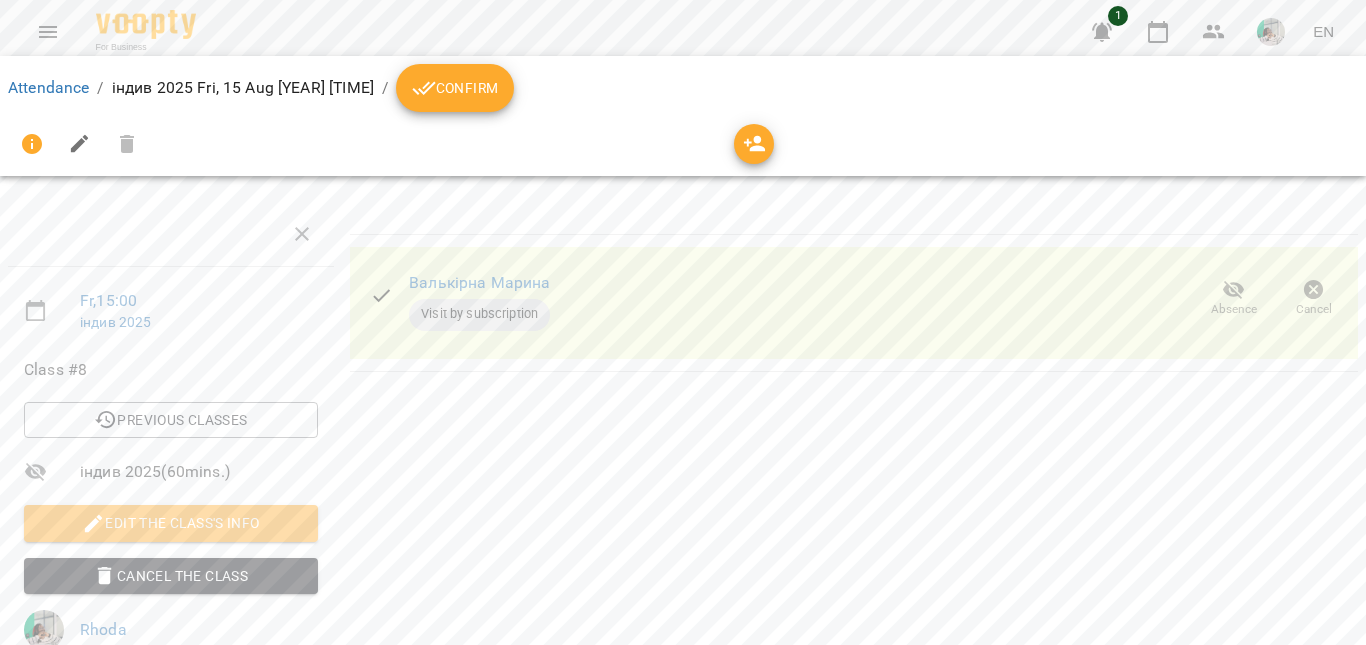 scroll, scrollTop: 0, scrollLeft: 0, axis: both 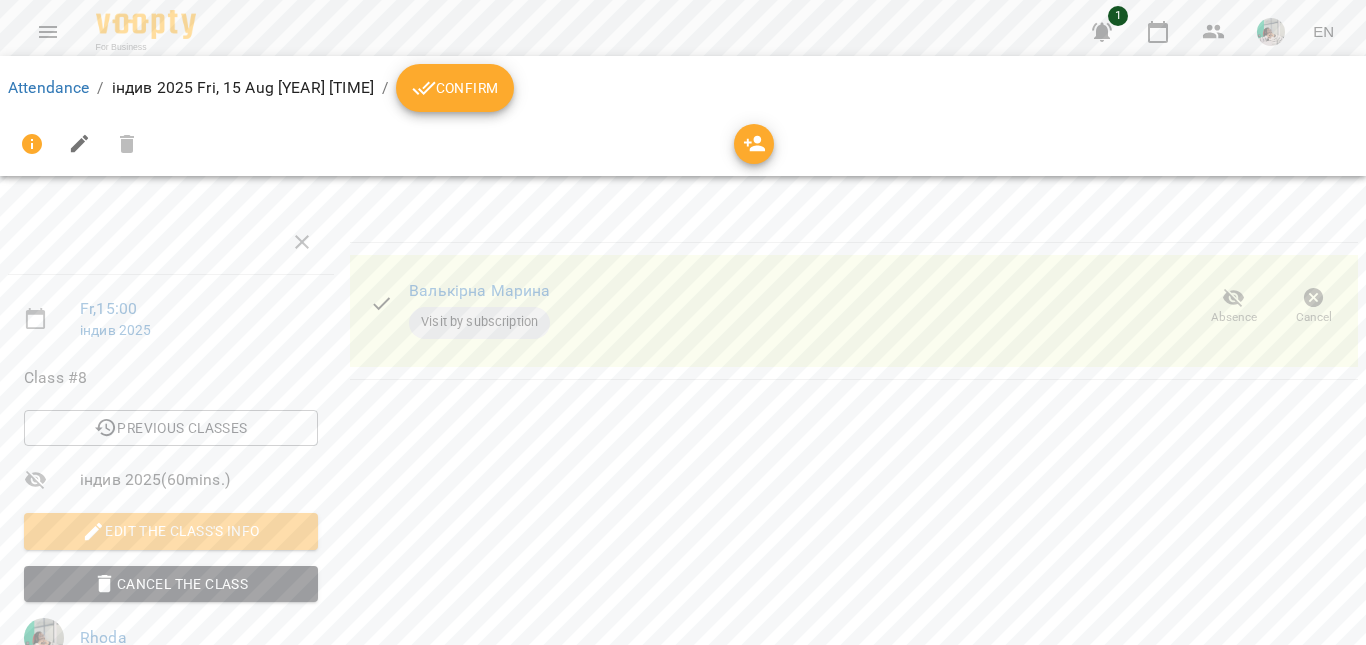 click at bounding box center [79, 144] 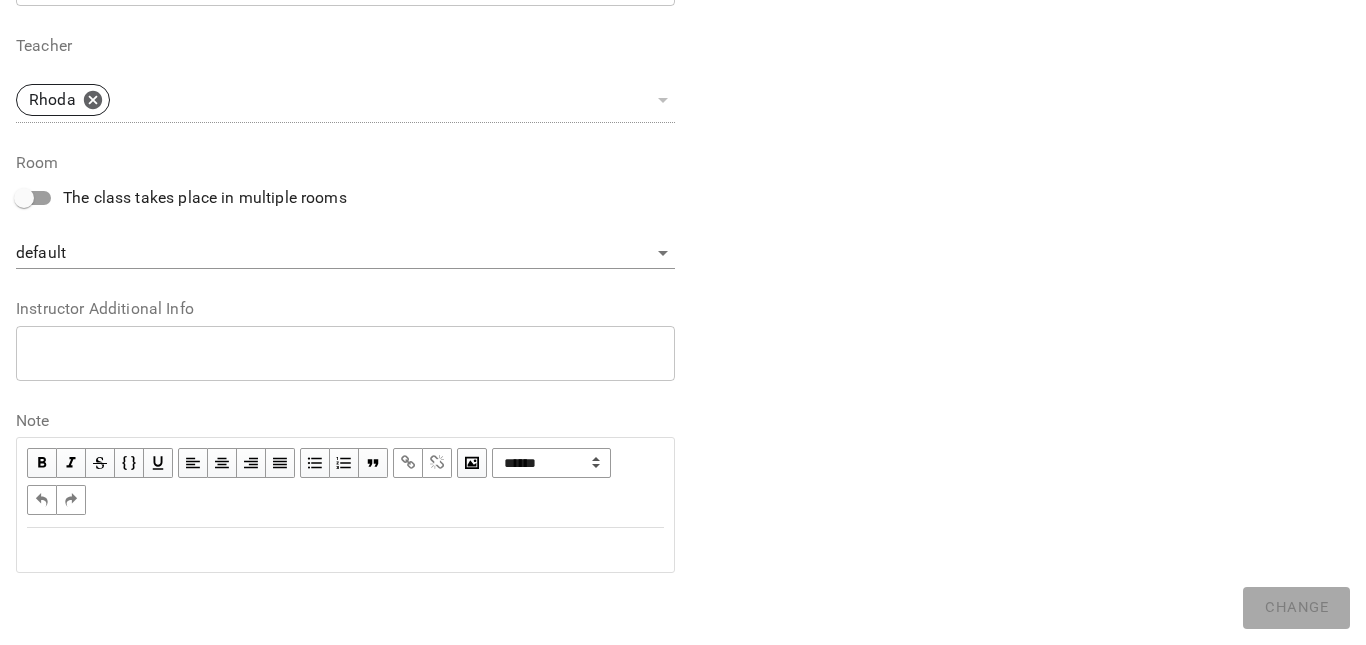 scroll, scrollTop: 0, scrollLeft: 0, axis: both 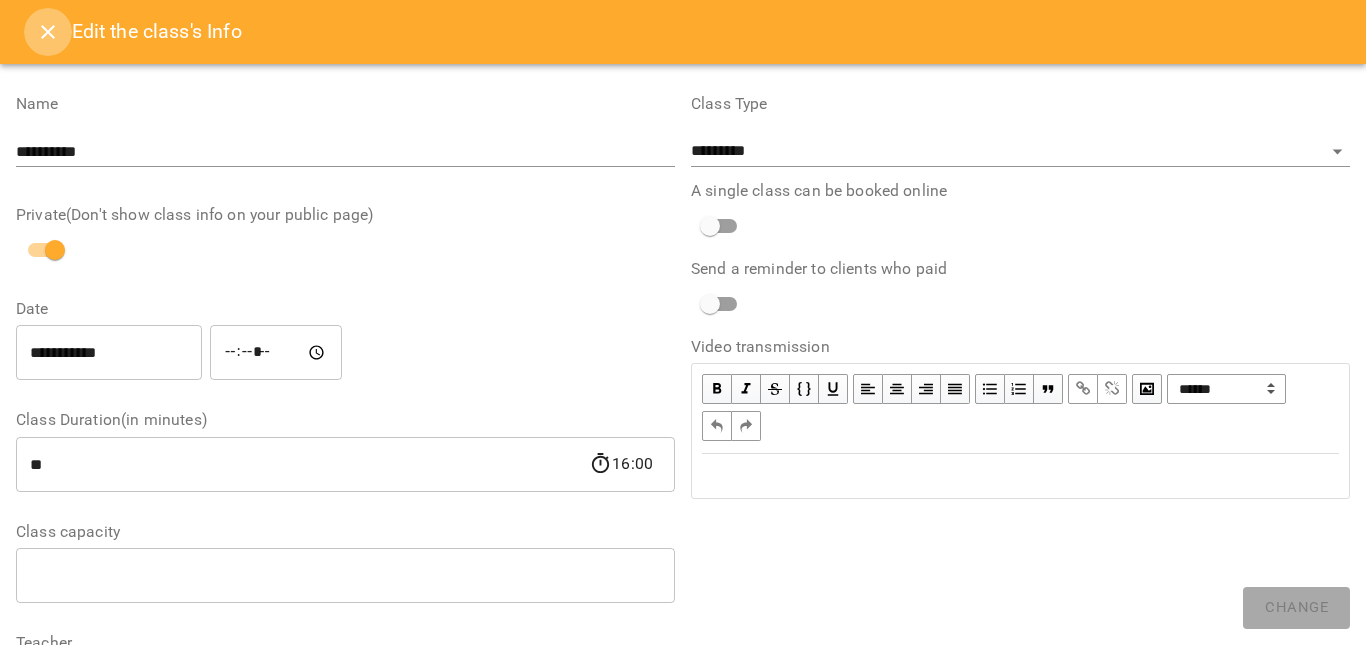 click 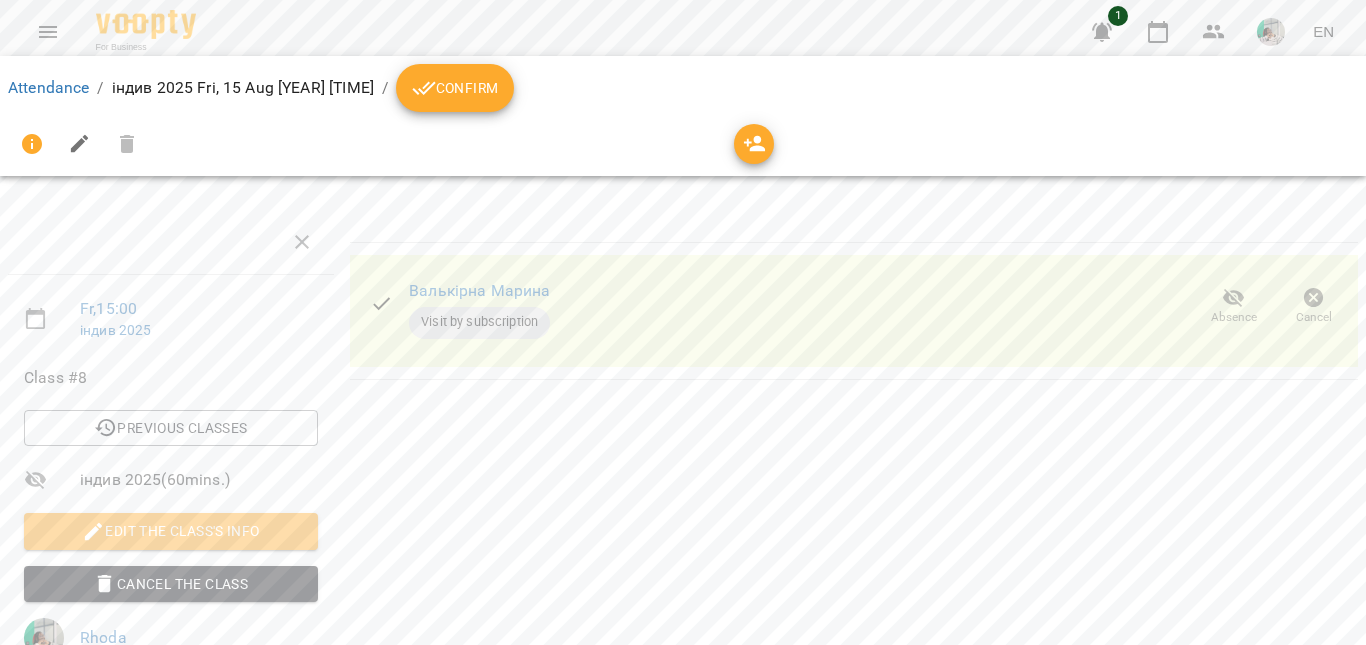 click 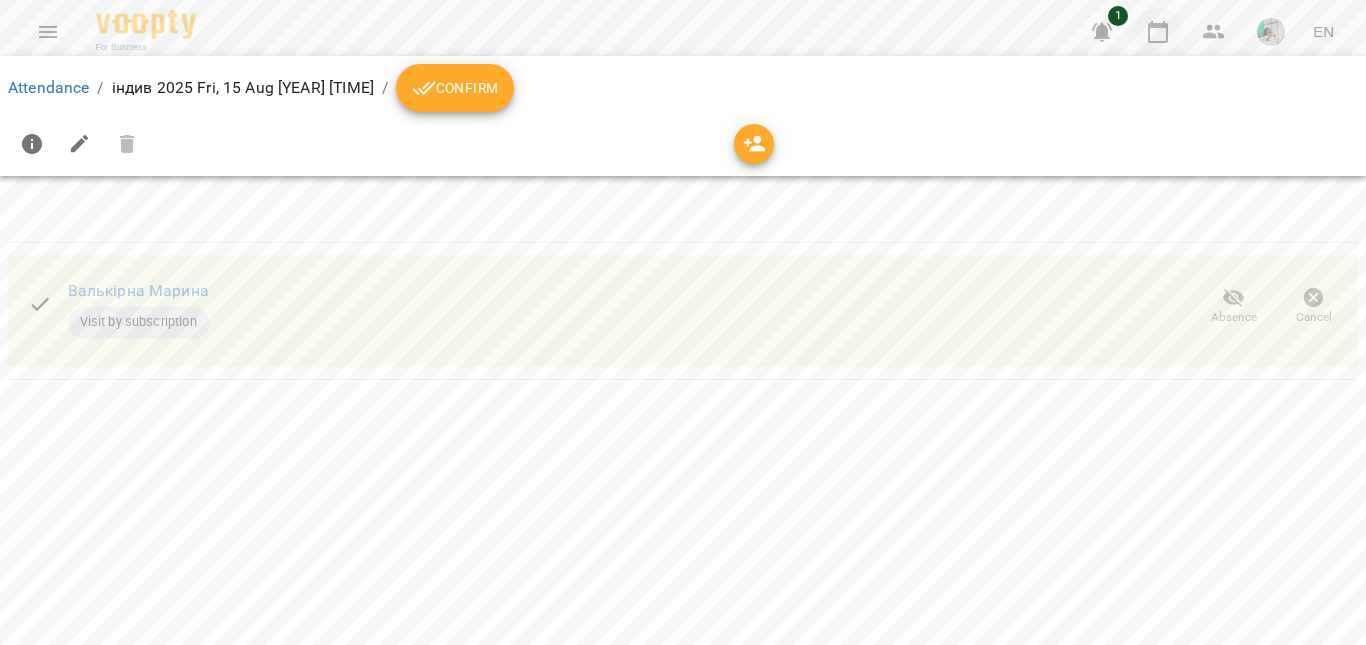 click 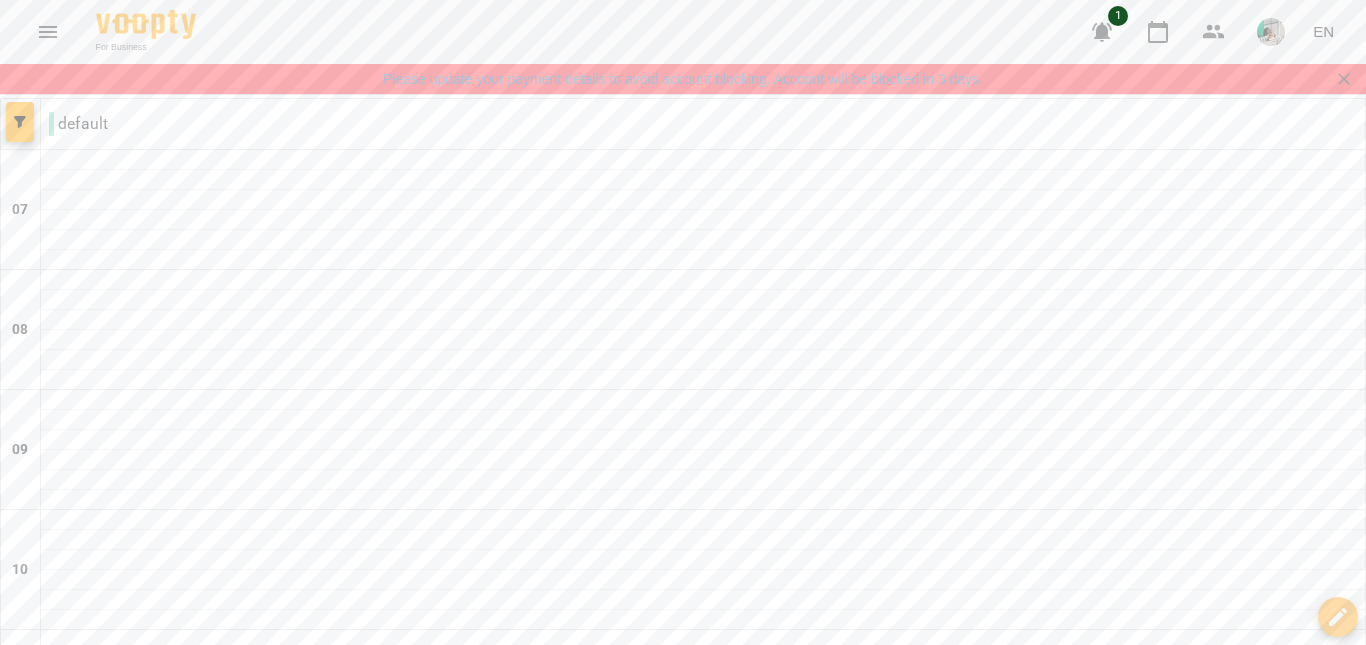 click at bounding box center [583, 2041] 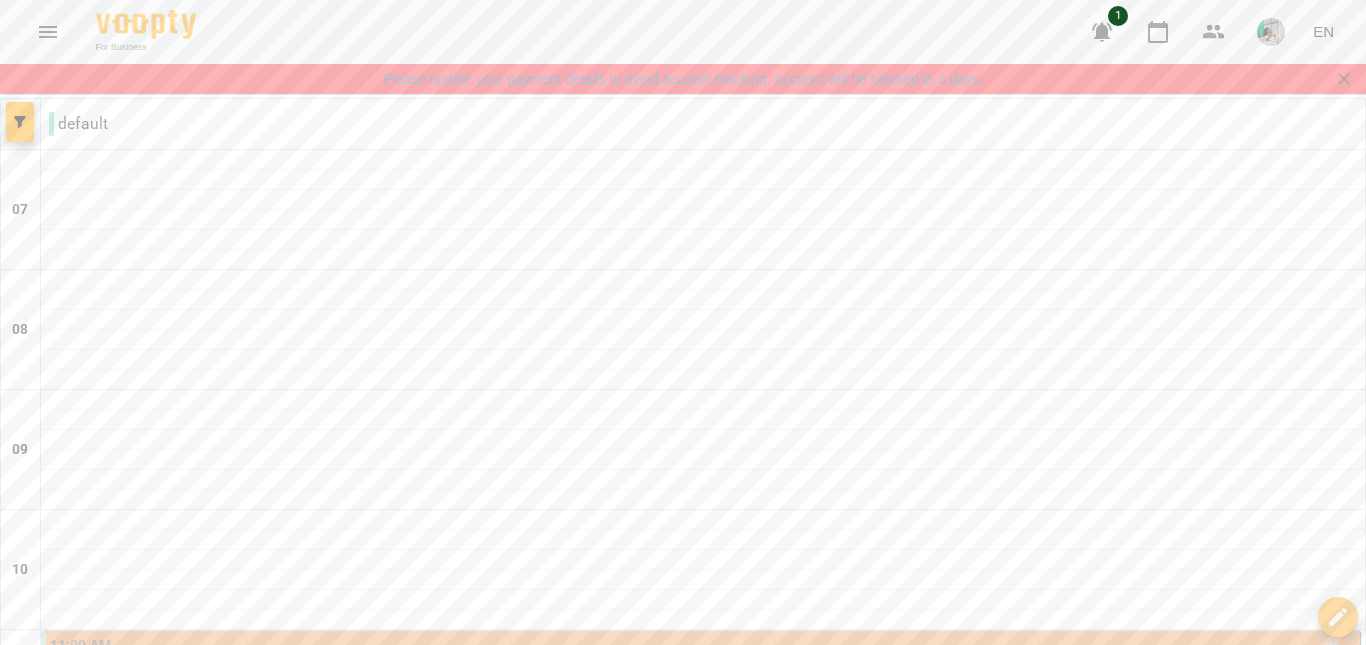scroll, scrollTop: 474, scrollLeft: 0, axis: vertical 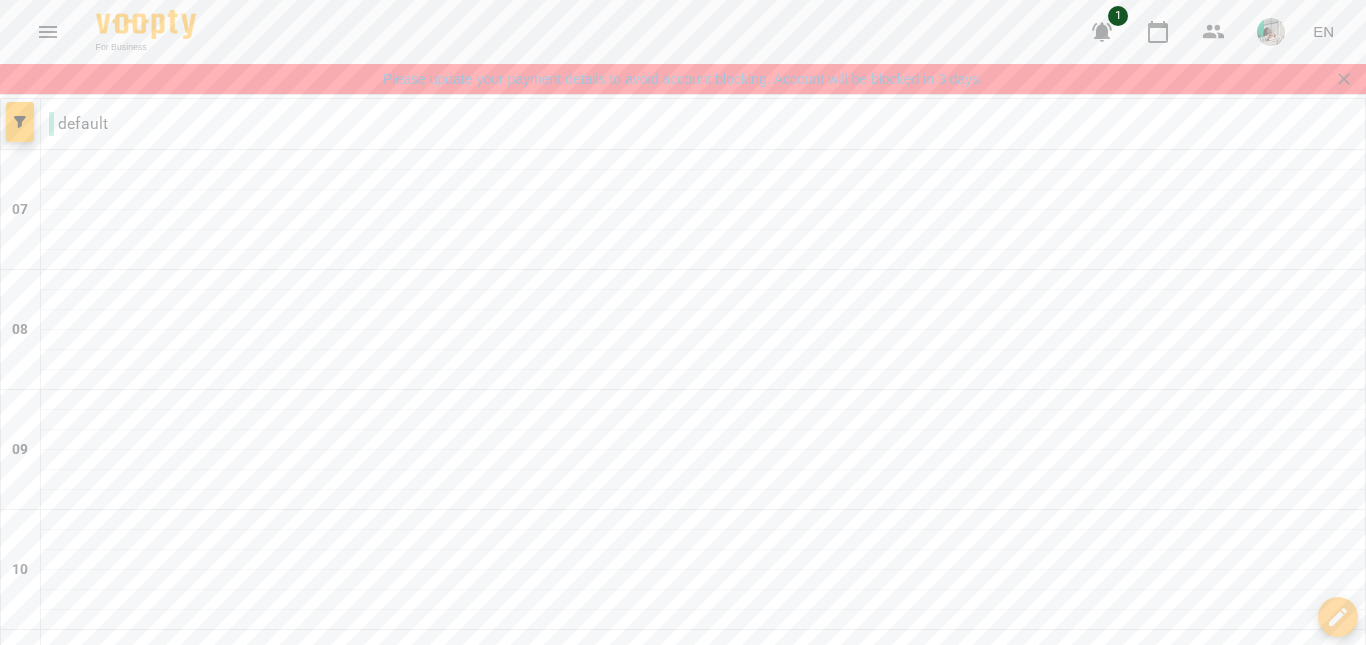 click at bounding box center (703, 1240) 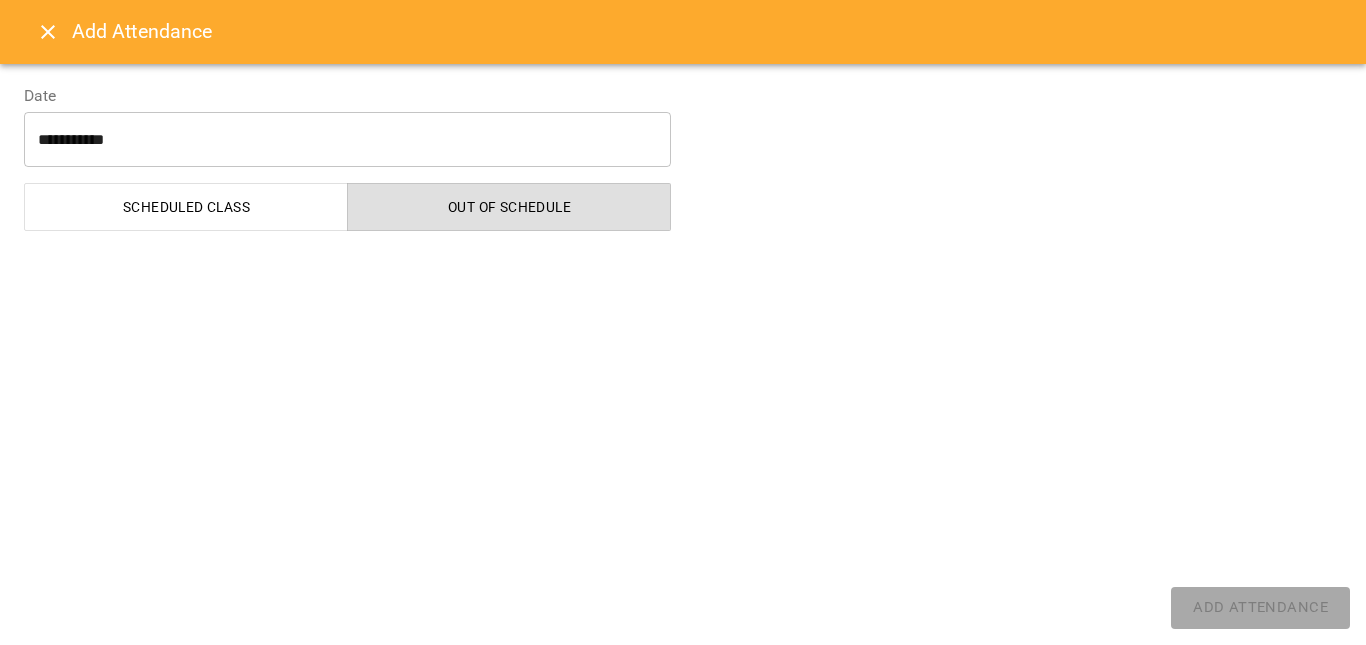 select on "**********" 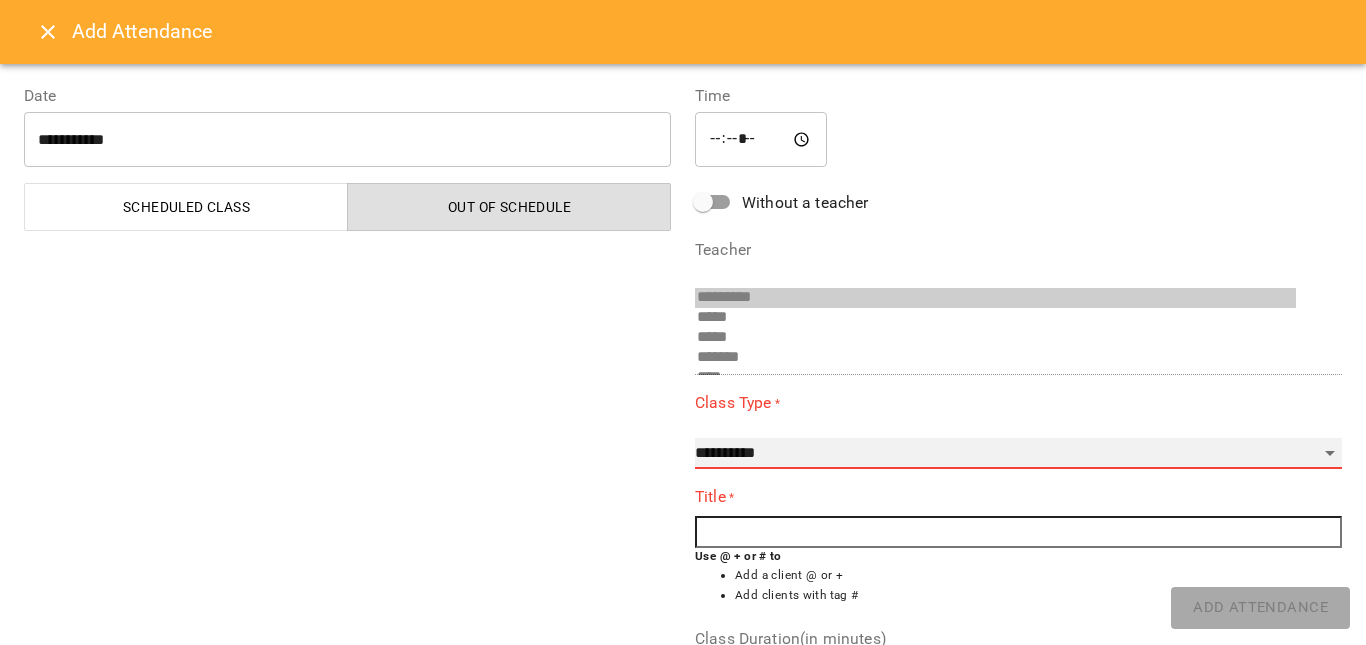 click on "**********" at bounding box center [1018, 454] 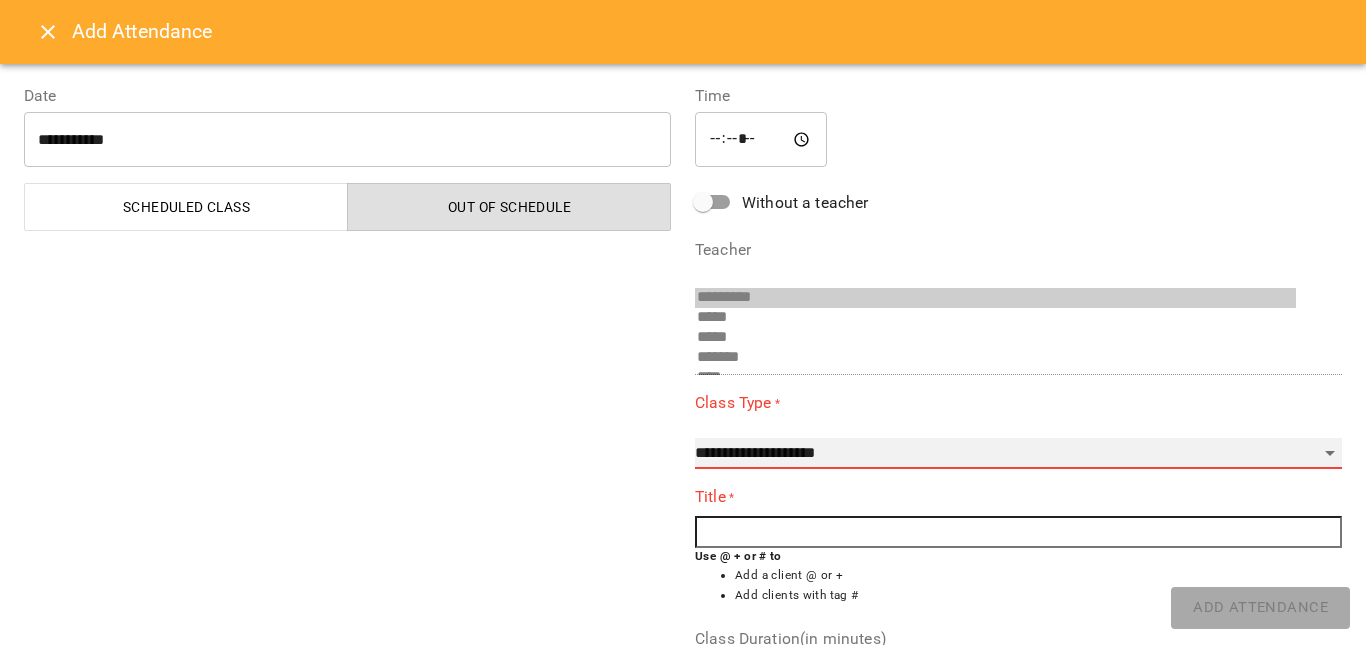 click on "**********" at bounding box center [1018, 454] 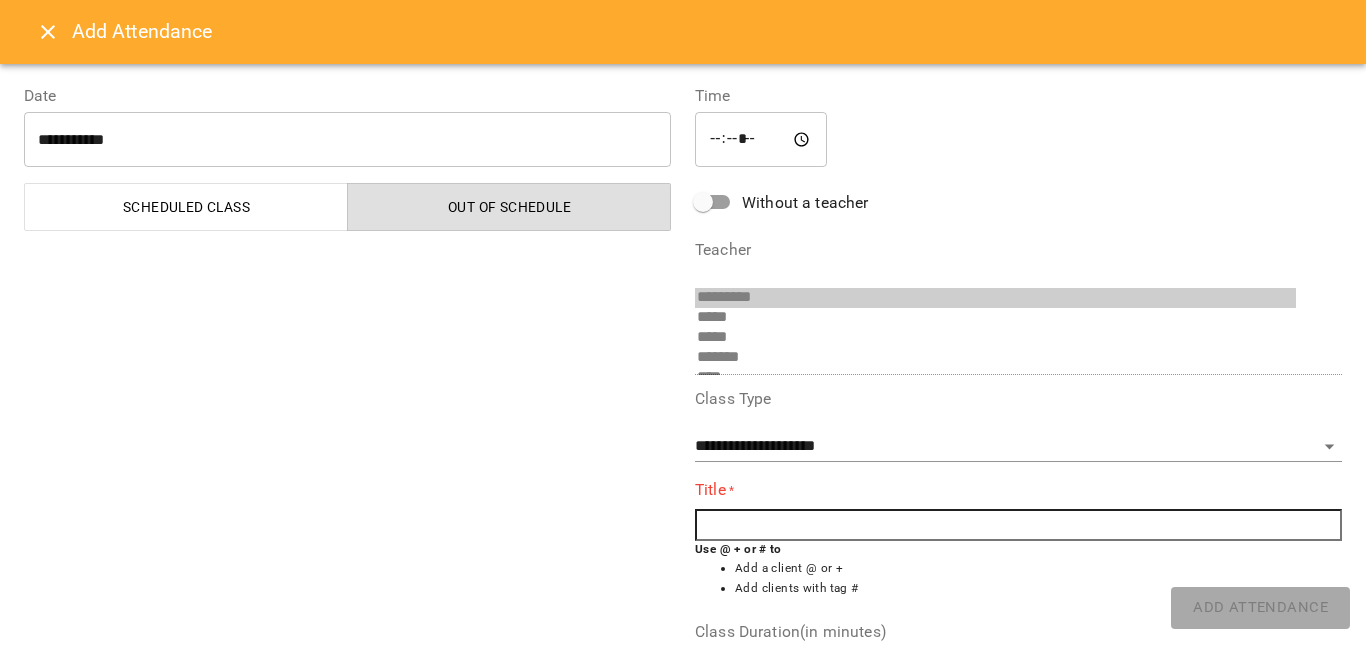 click at bounding box center [1018, 525] 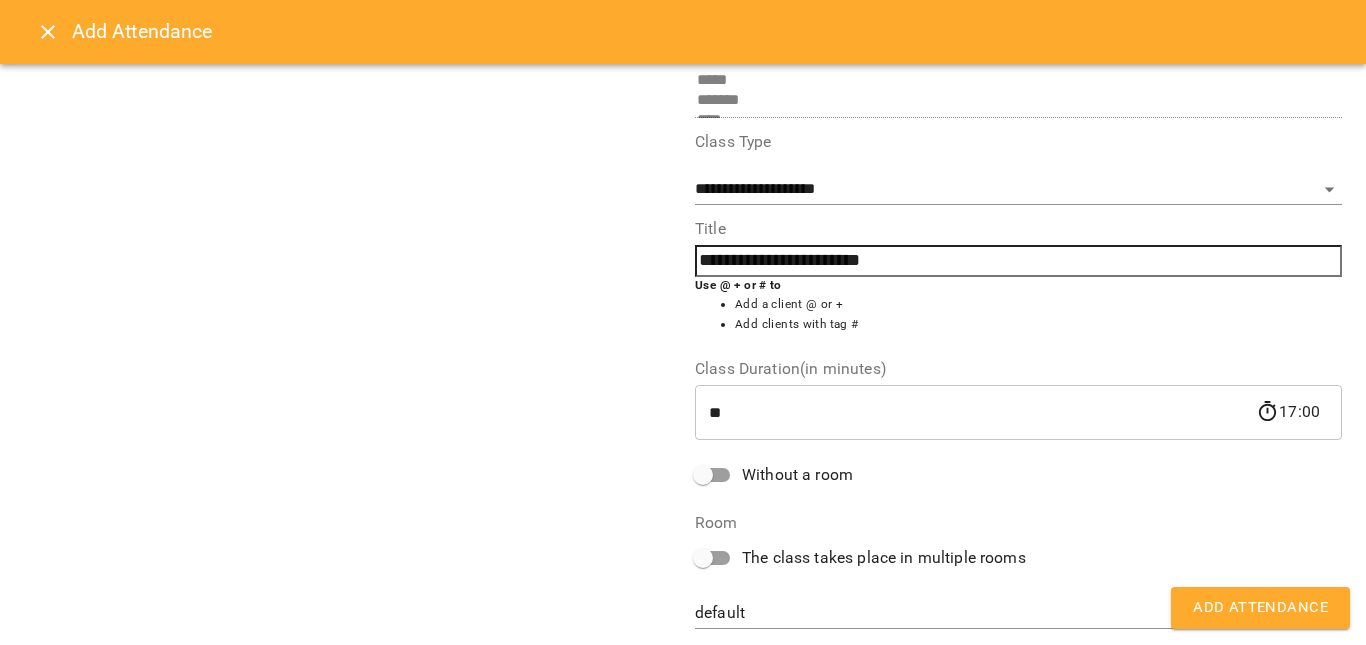 scroll, scrollTop: 309, scrollLeft: 0, axis: vertical 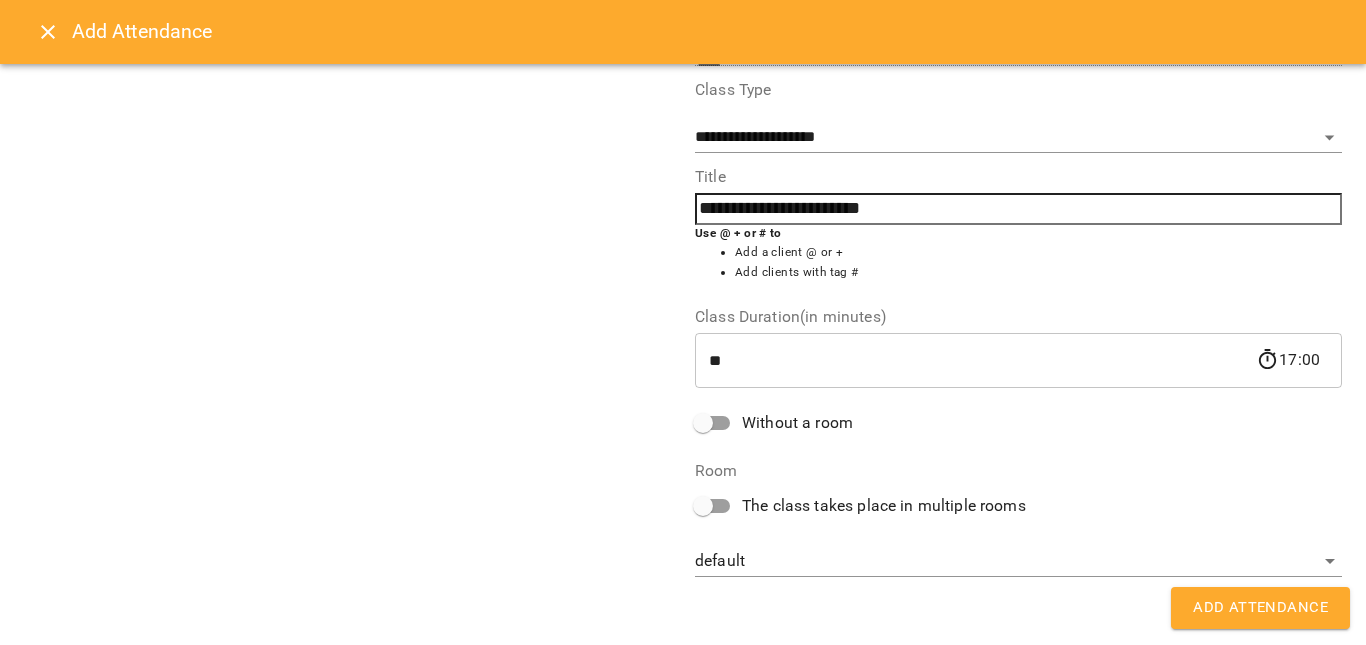 type on "**********" 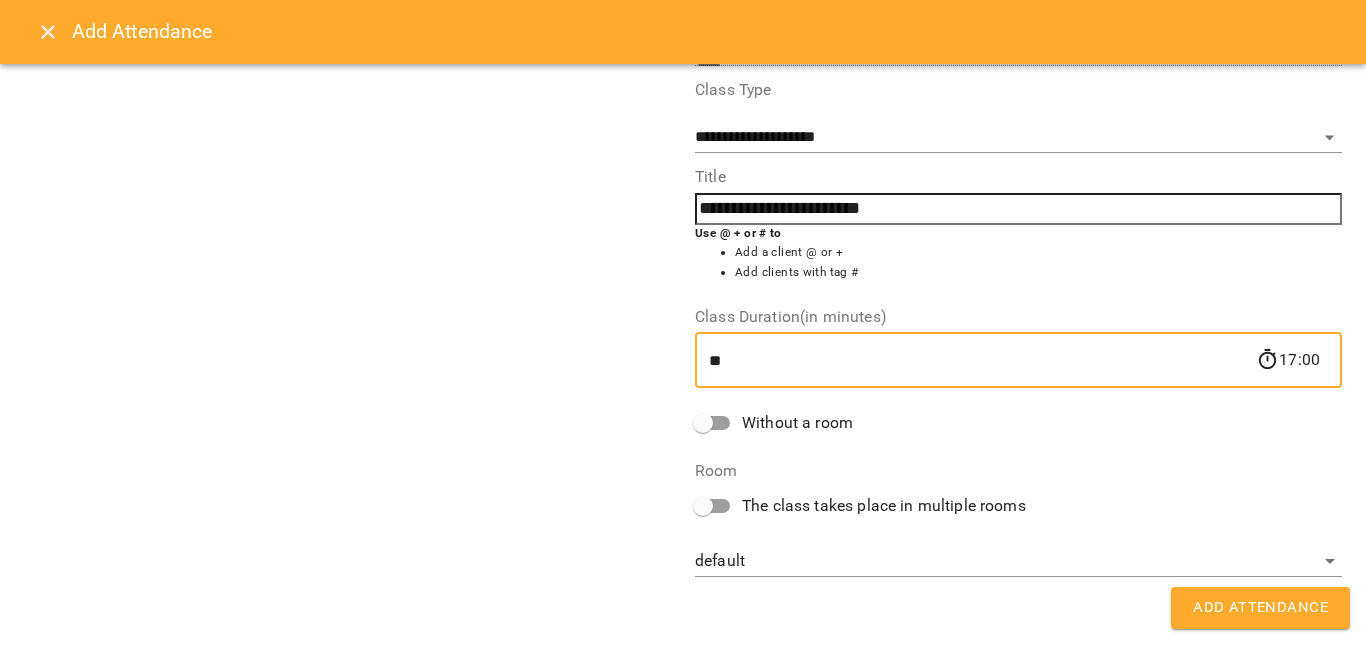 click on "**" at bounding box center (975, 360) 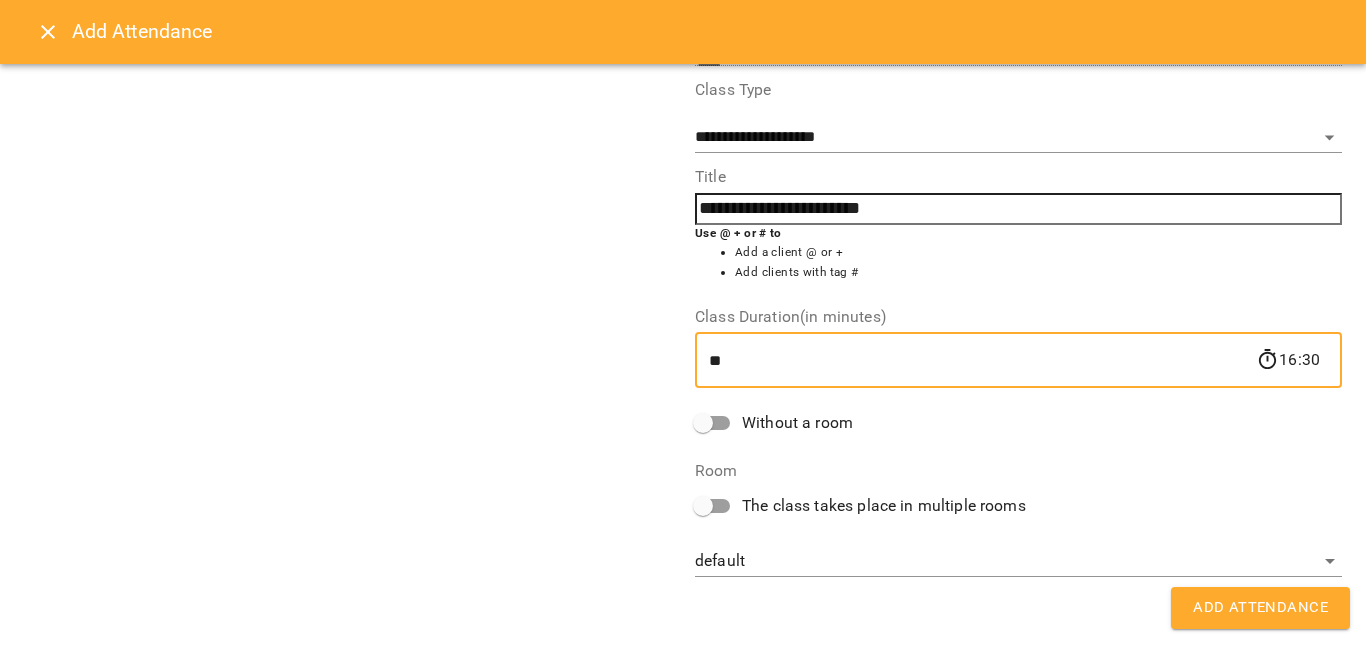 type on "**" 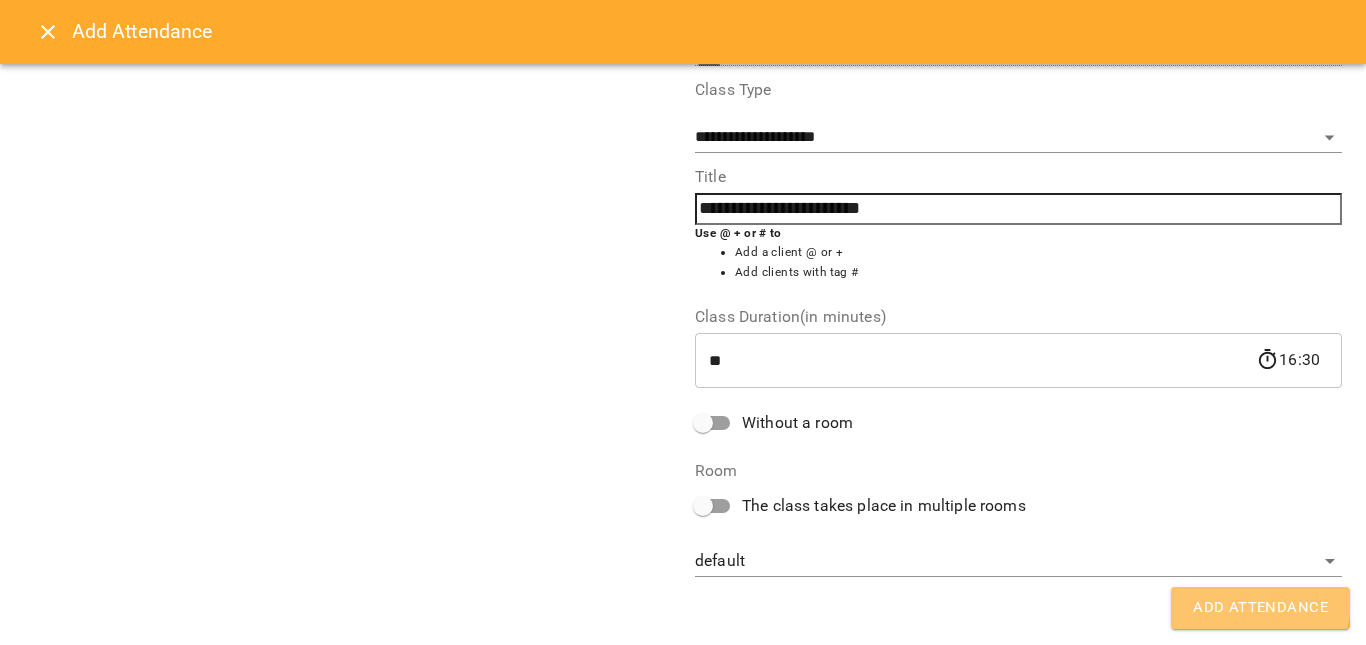 click on "Add Attendance" at bounding box center [1260, 608] 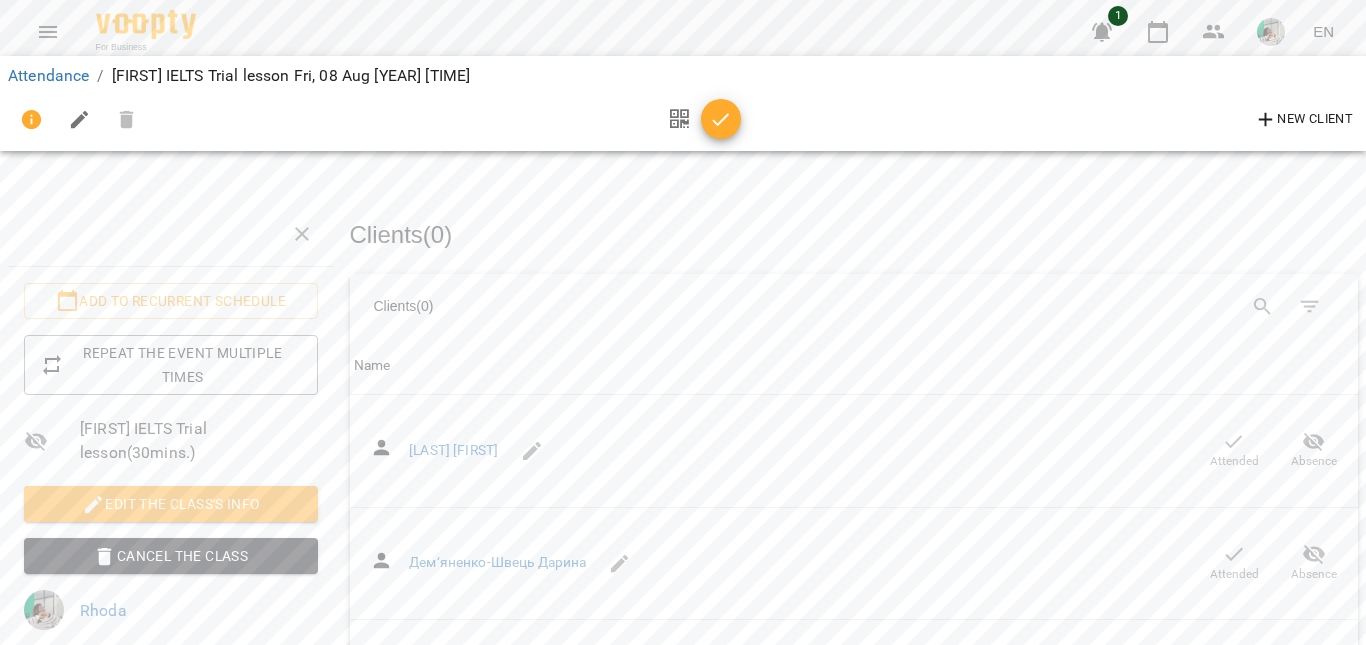 scroll, scrollTop: 0, scrollLeft: 0, axis: both 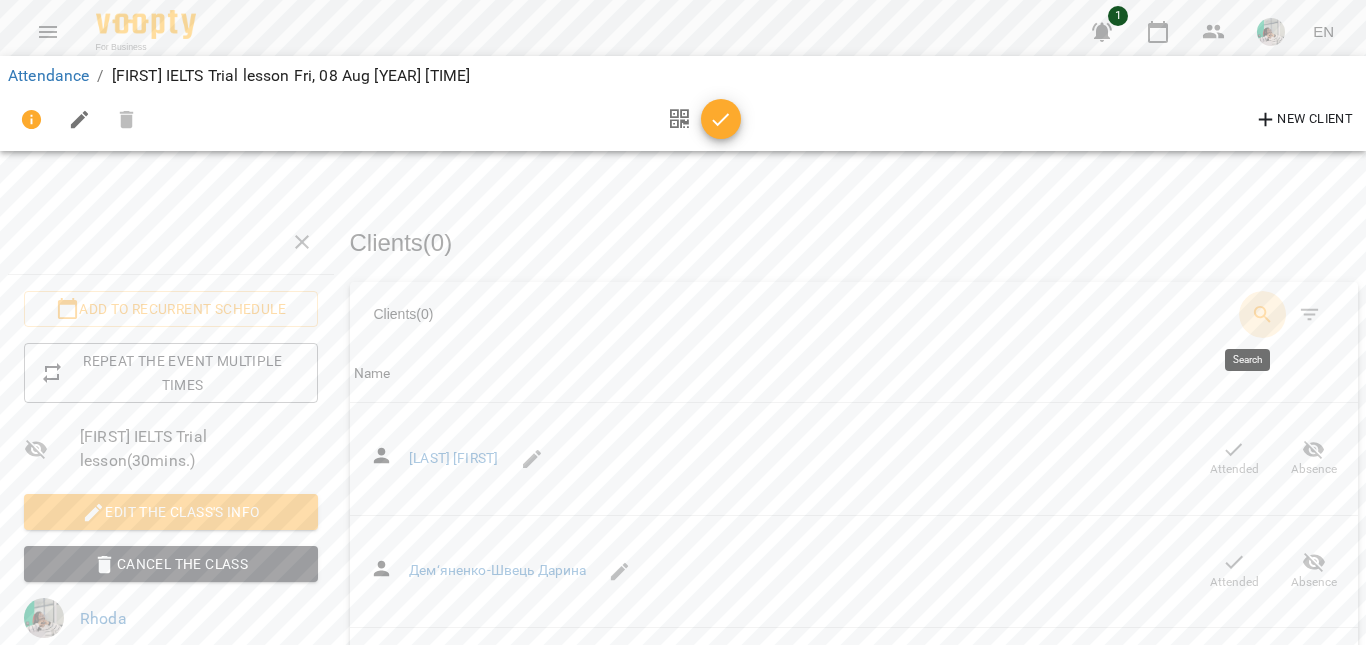 click 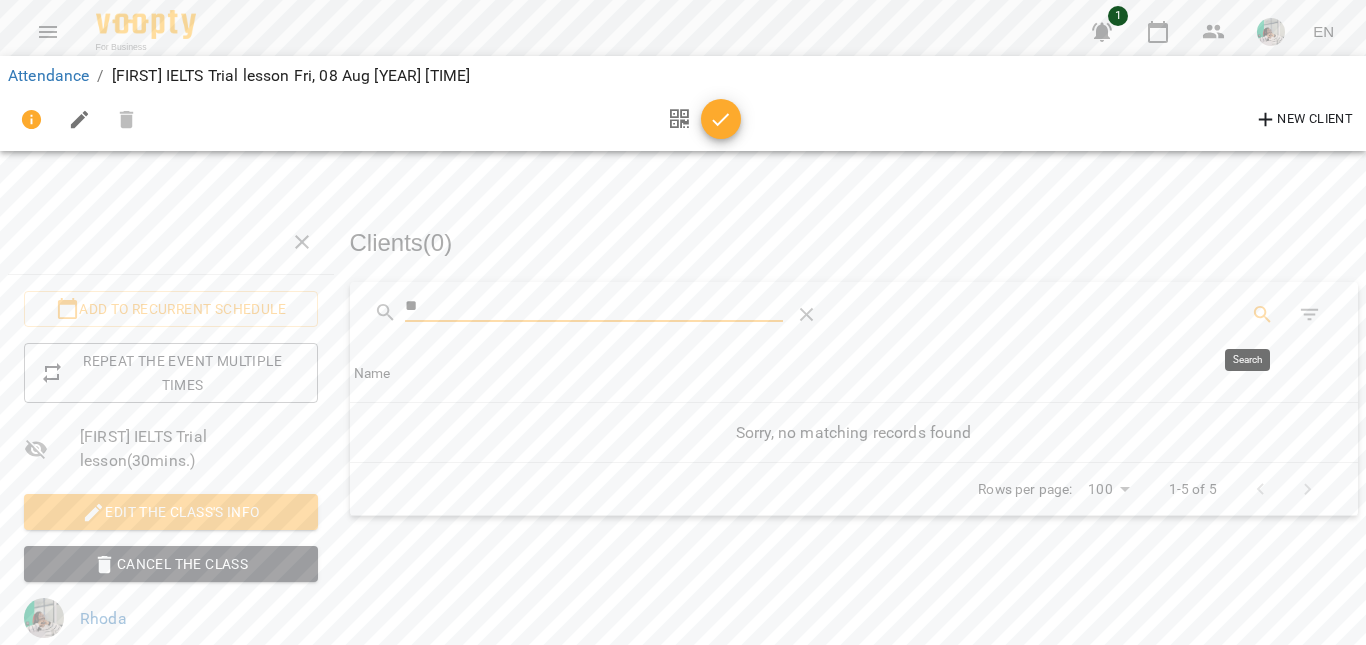 type on "*" 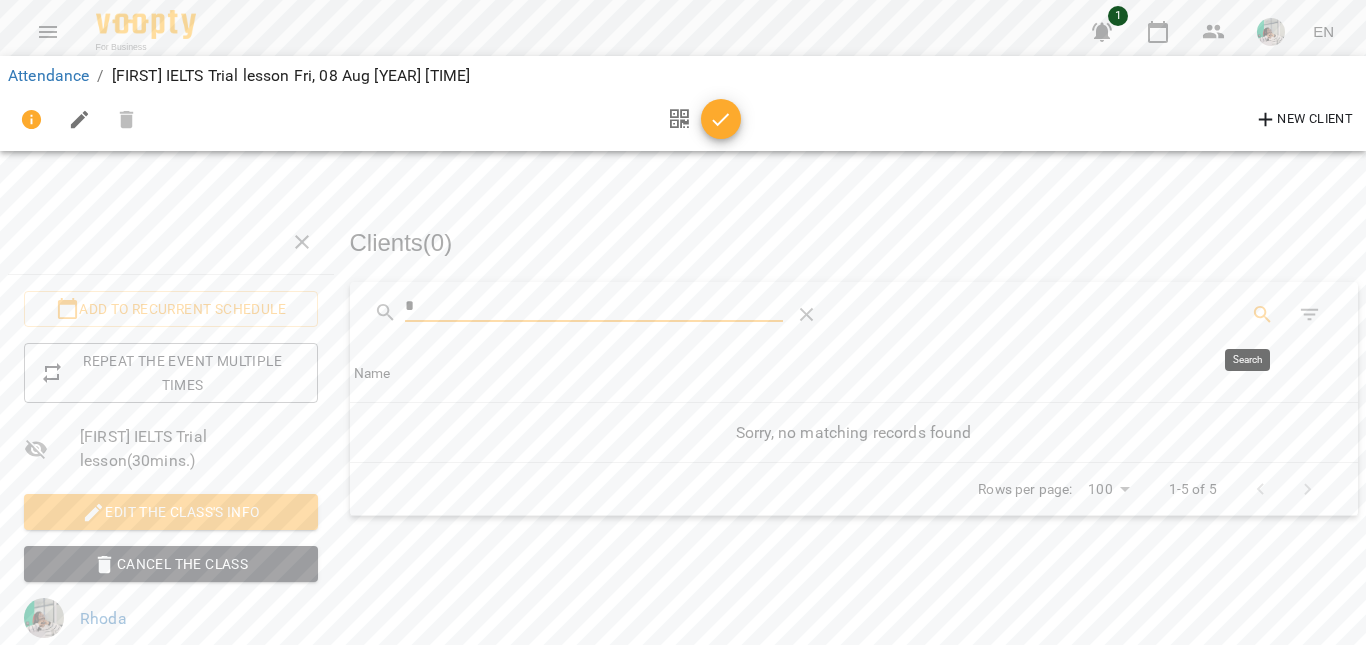 type 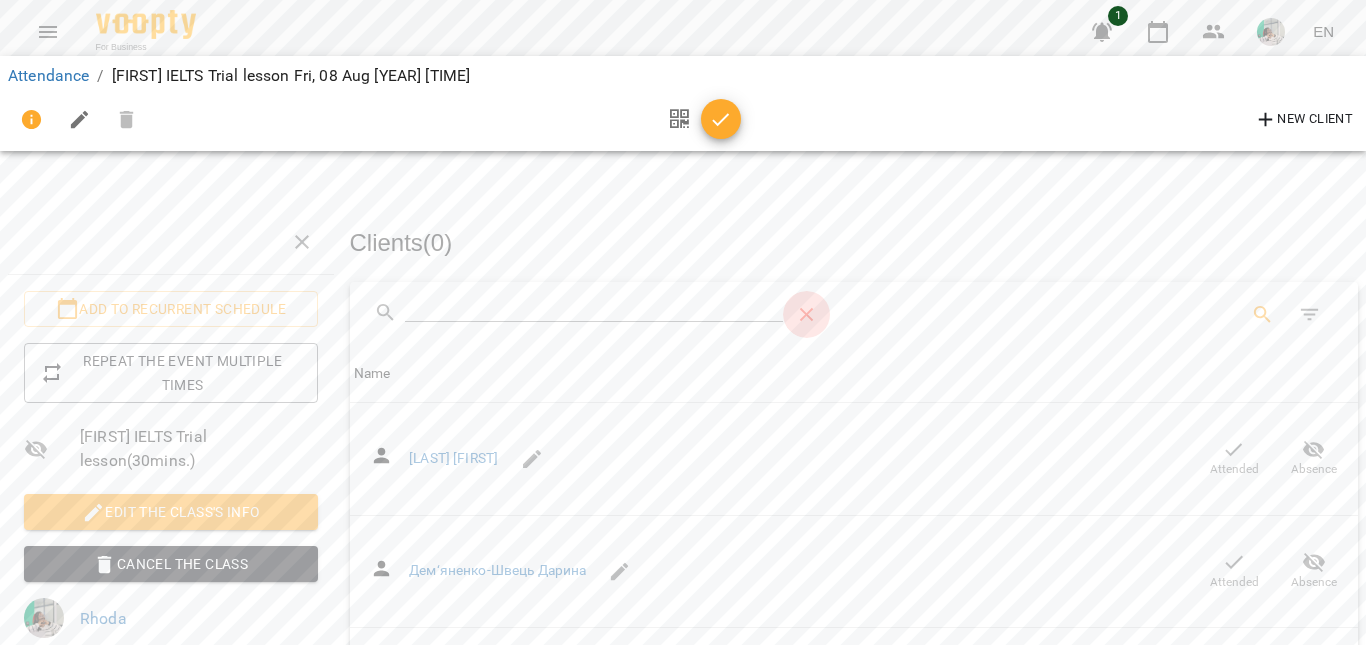 click 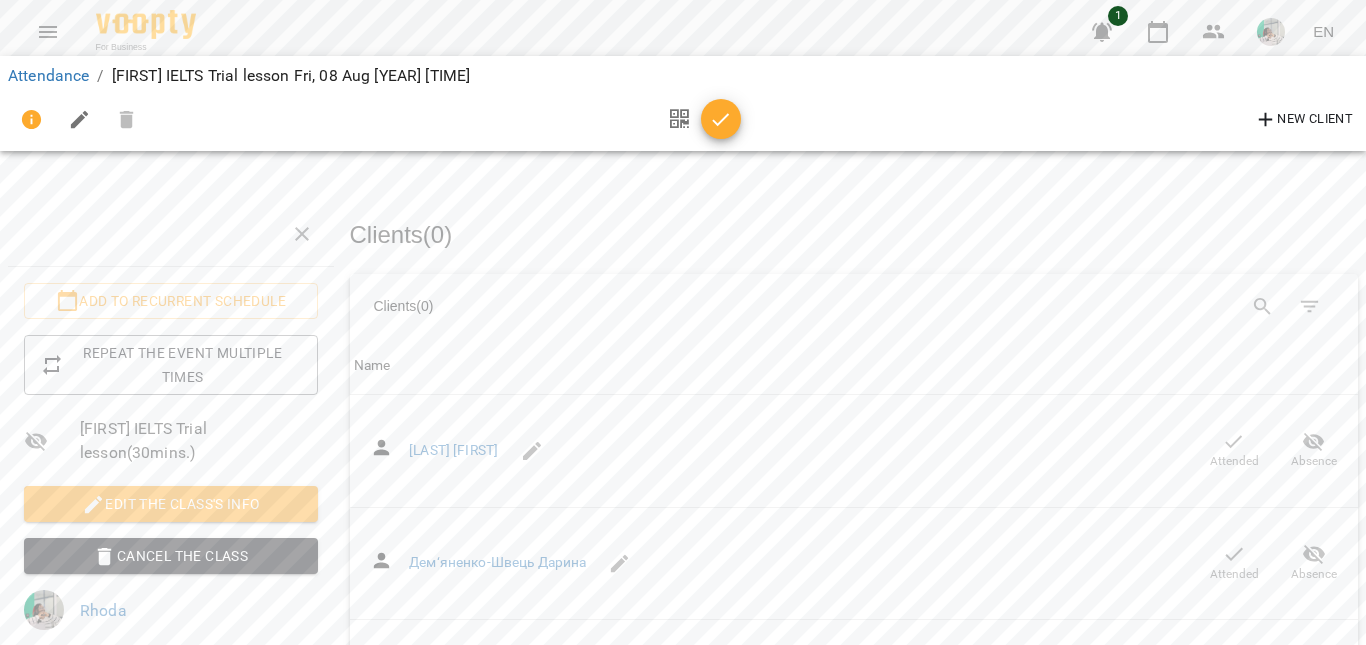 scroll, scrollTop: 434, scrollLeft: 0, axis: vertical 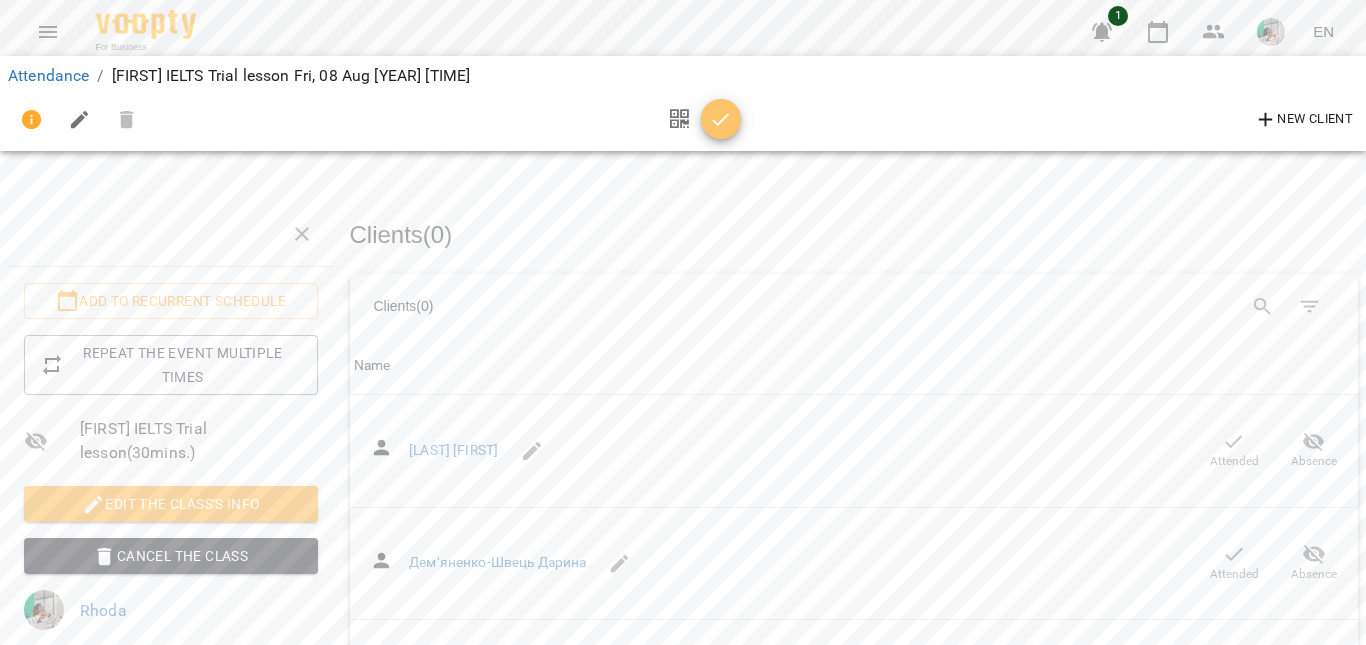 click 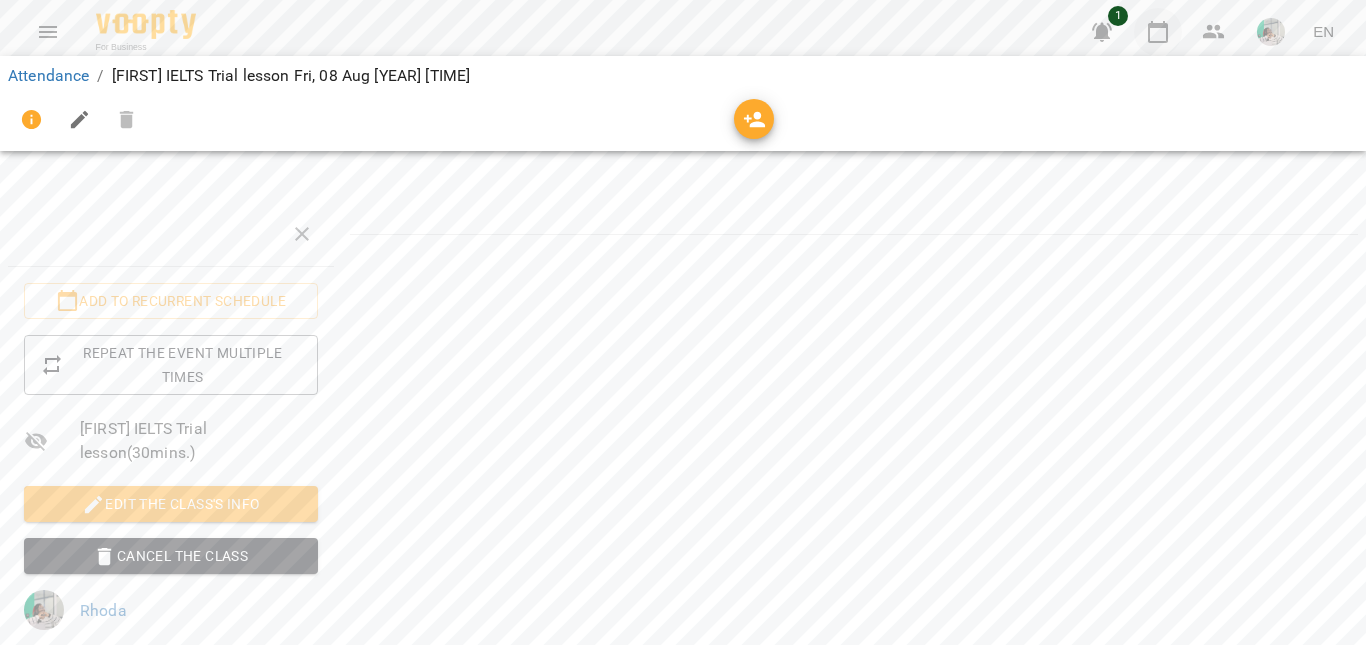 click at bounding box center [1158, 32] 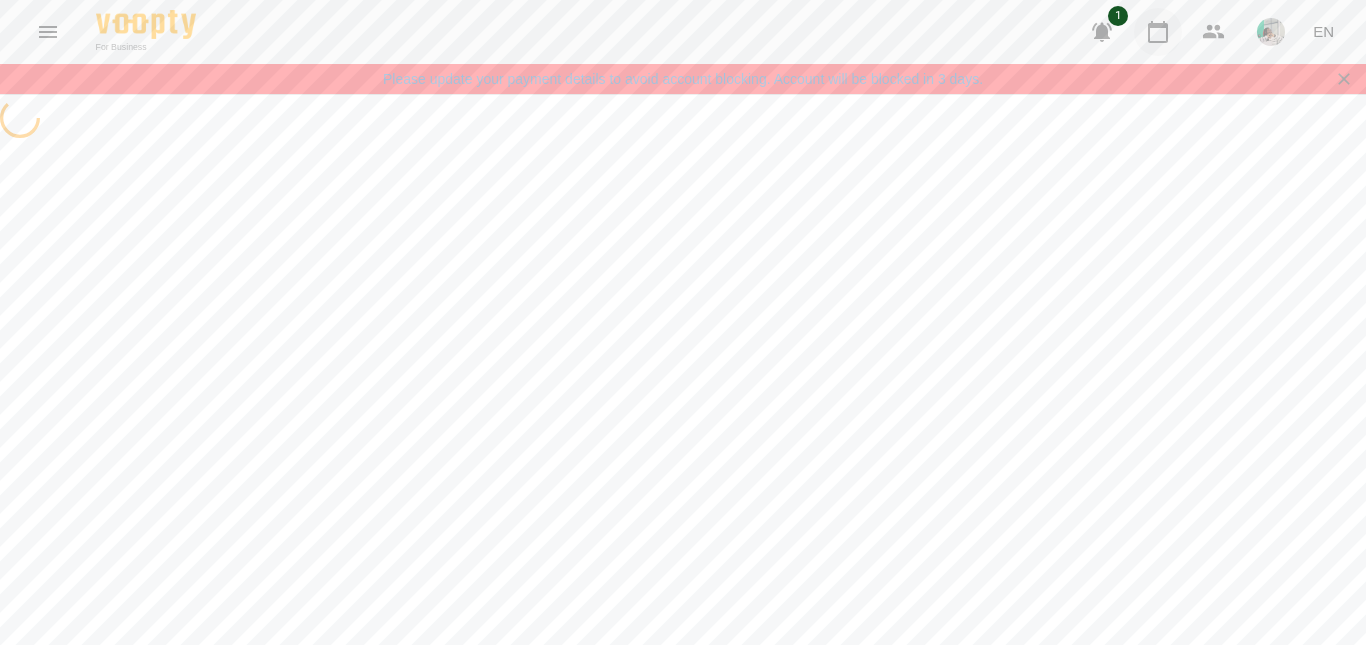 scroll, scrollTop: 0, scrollLeft: 0, axis: both 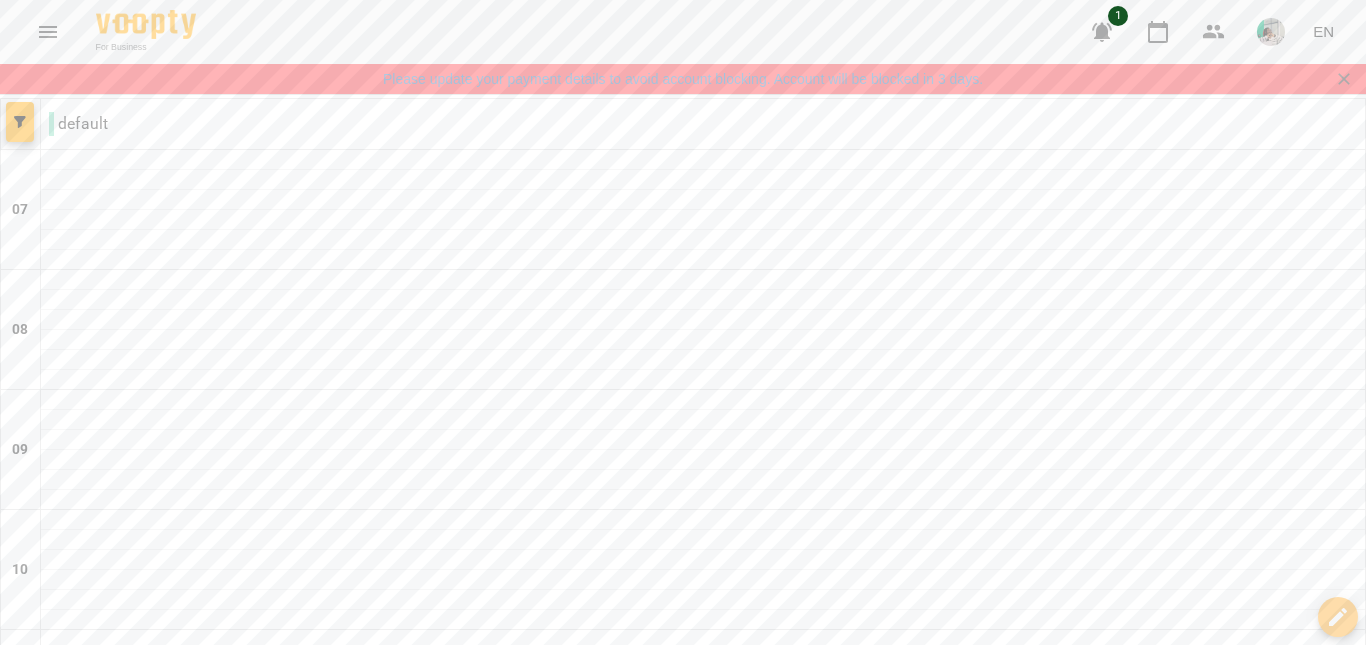 click on "Mon" at bounding box center (45, 1976) 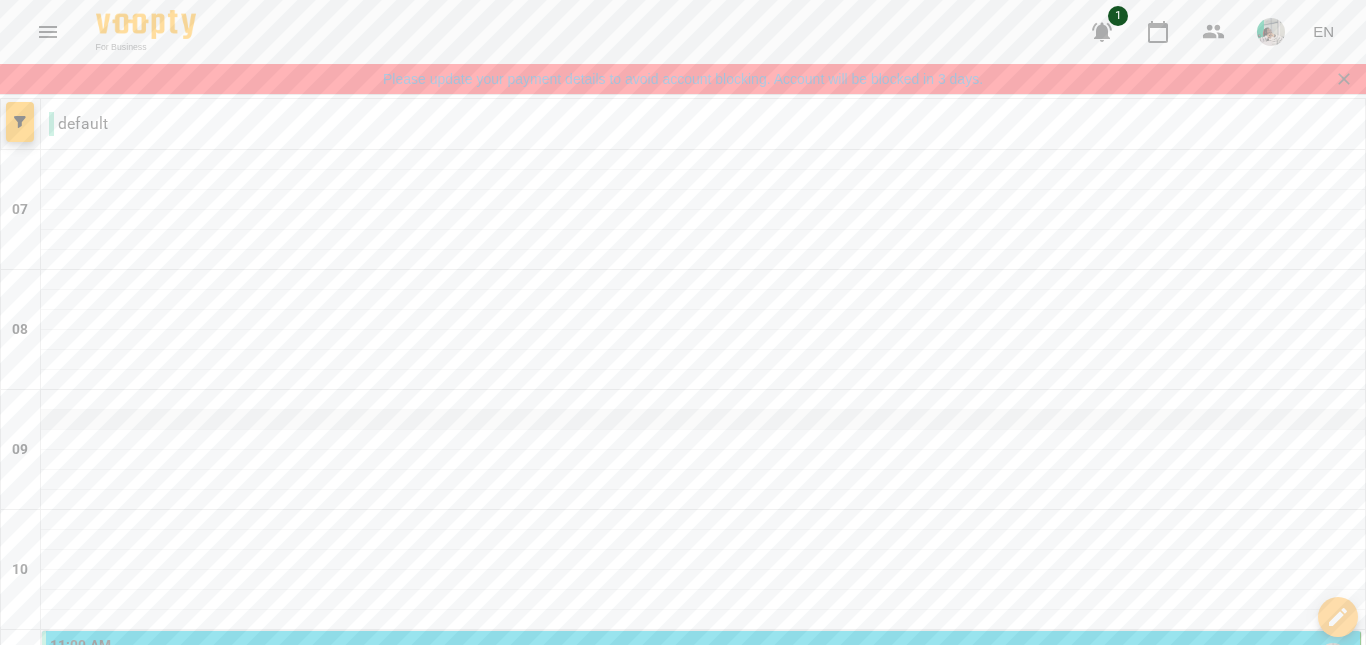 scroll, scrollTop: 1133, scrollLeft: 0, axis: vertical 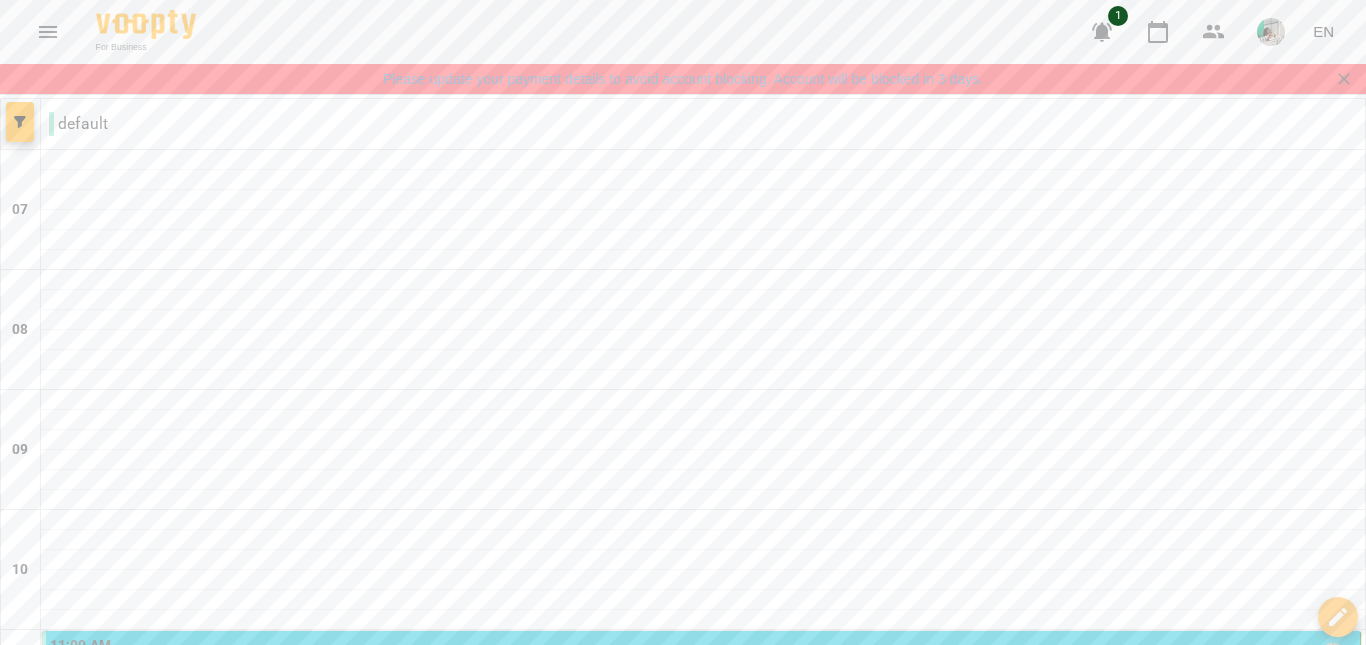 click on "**********" at bounding box center (683, 2016) 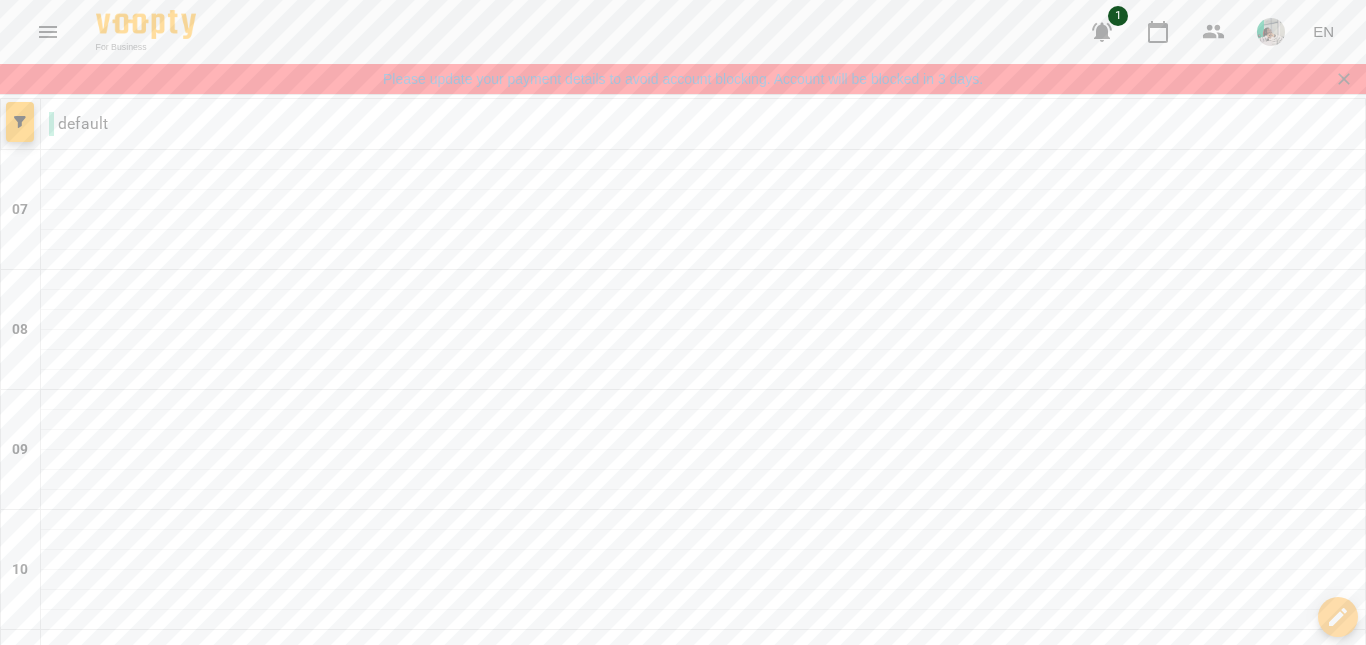 scroll, scrollTop: 1306, scrollLeft: 0, axis: vertical 